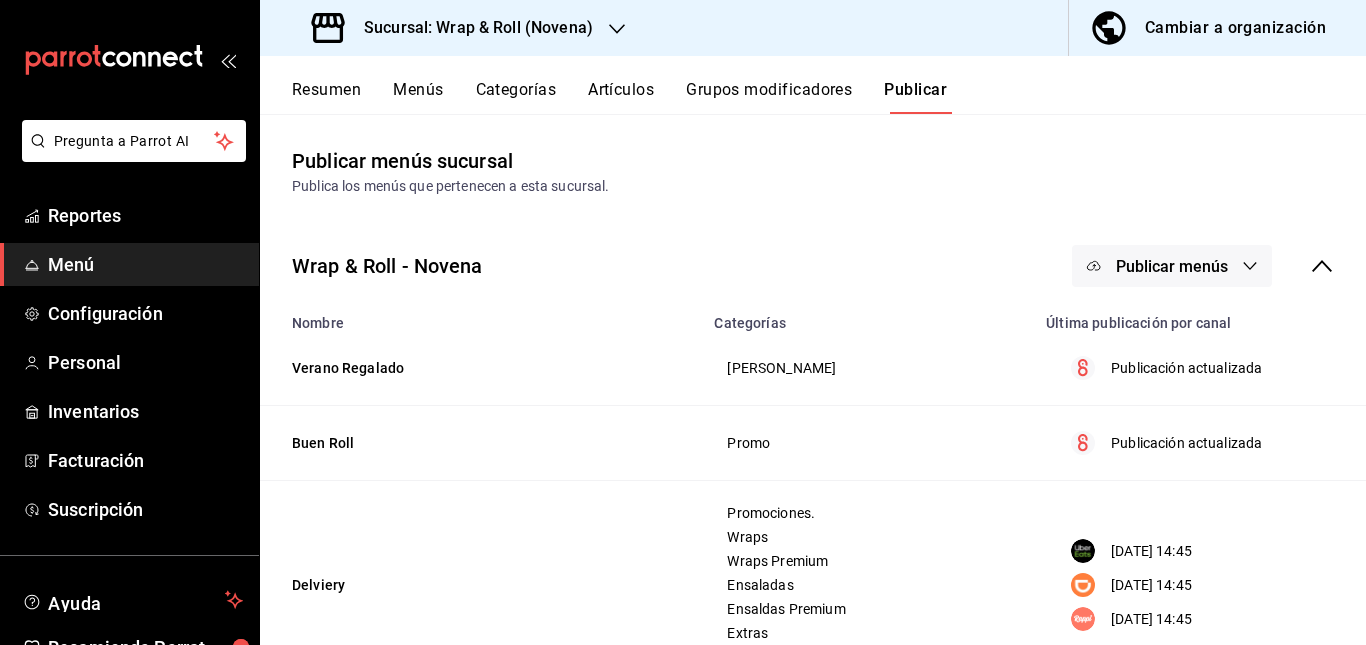 click on "Sucursal: Wrap & Roll (Novena)" at bounding box center [454, 28] 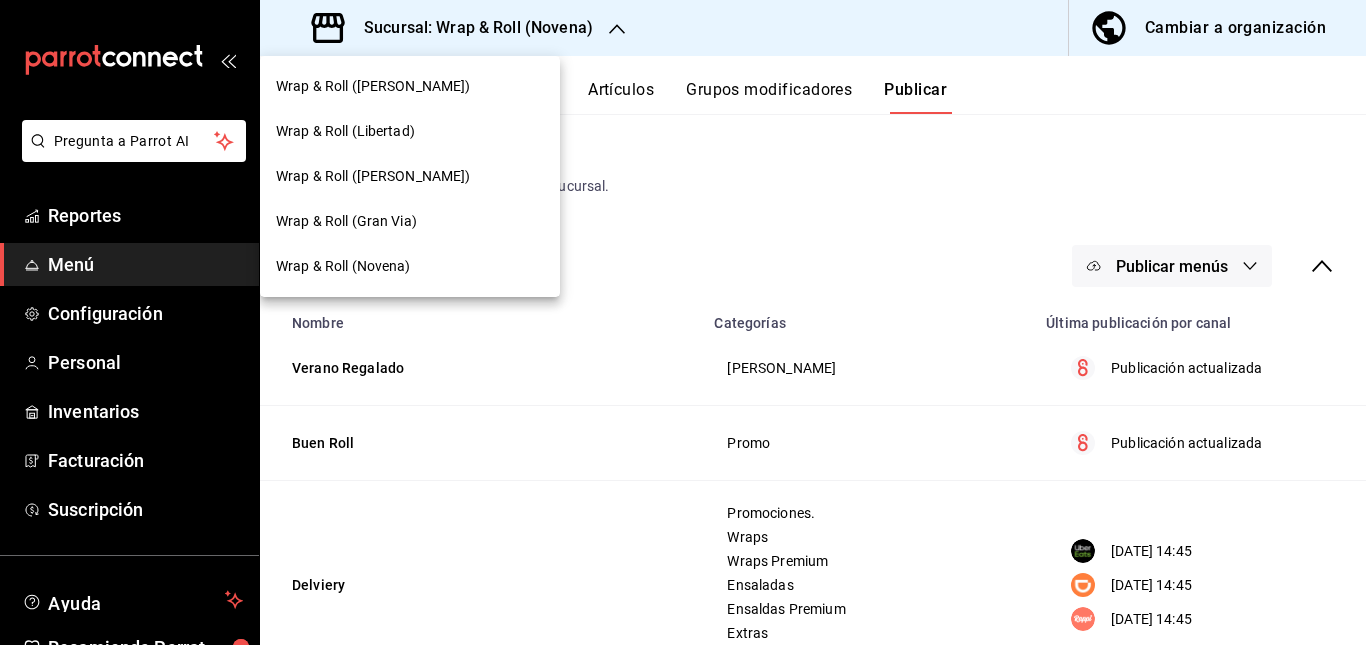 scroll, scrollTop: 0, scrollLeft: 0, axis: both 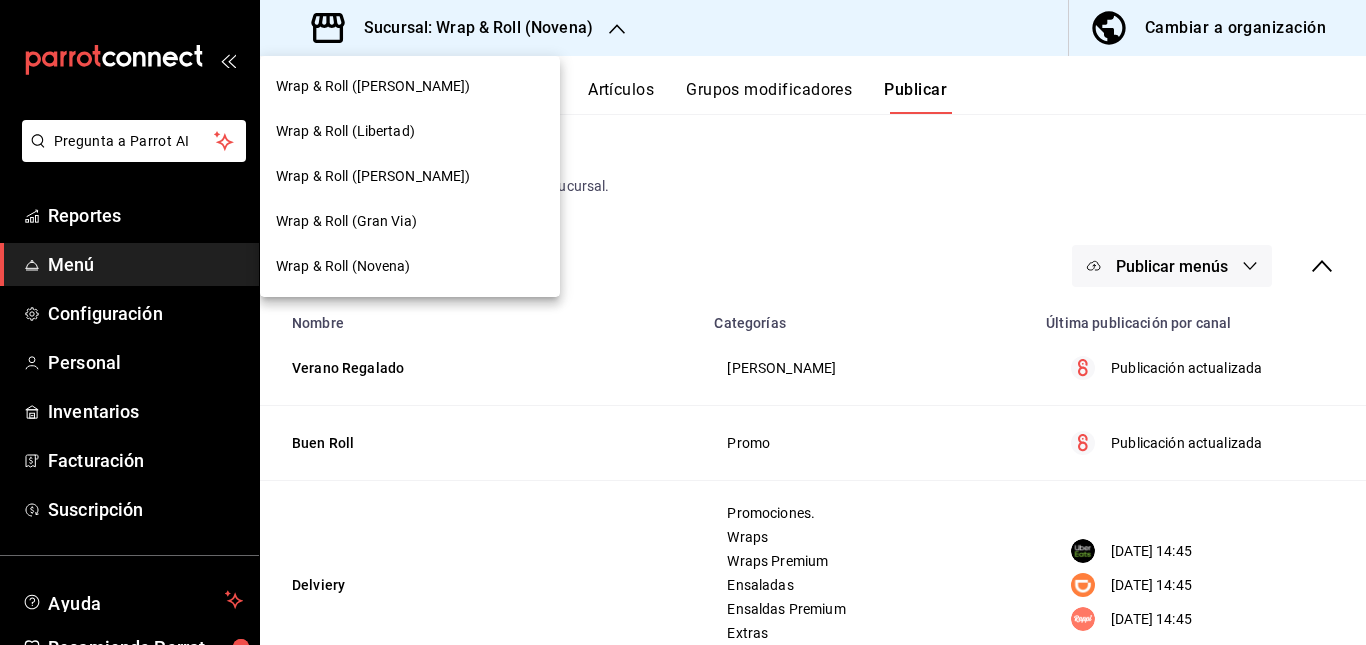 click on "Wrap & Roll (Gran Via)" at bounding box center [410, 221] 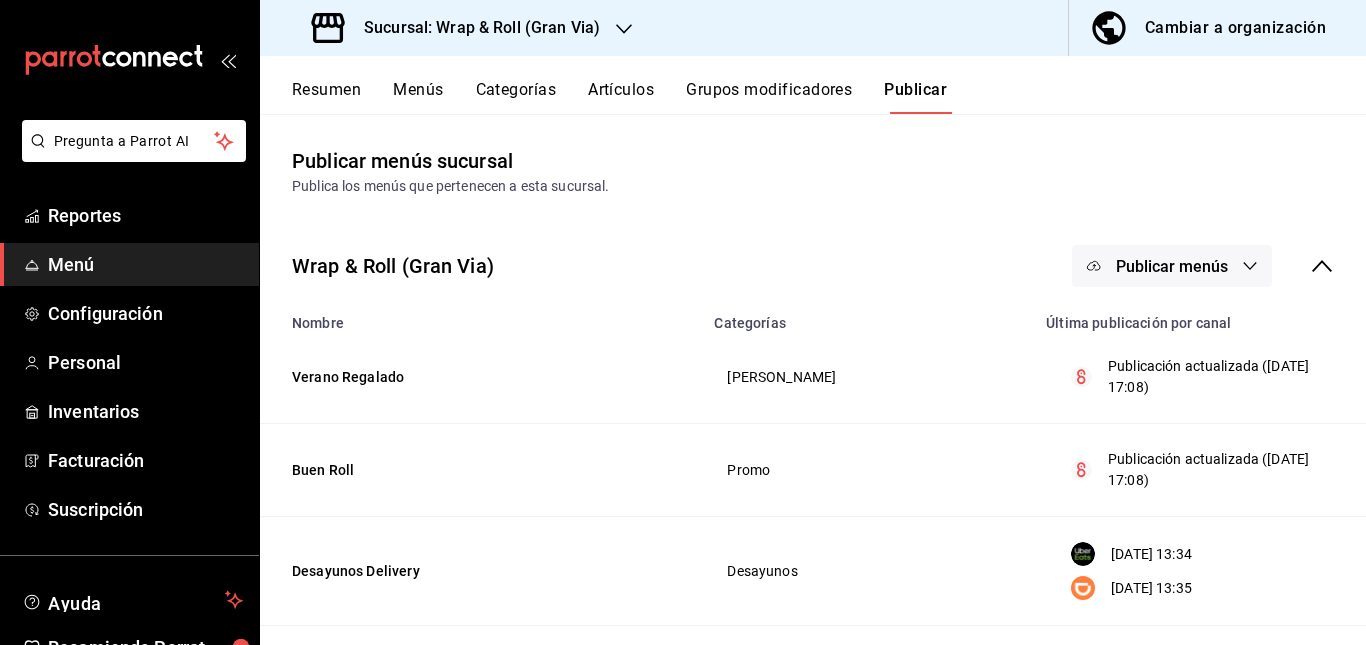 click on "Artículos" at bounding box center [621, 97] 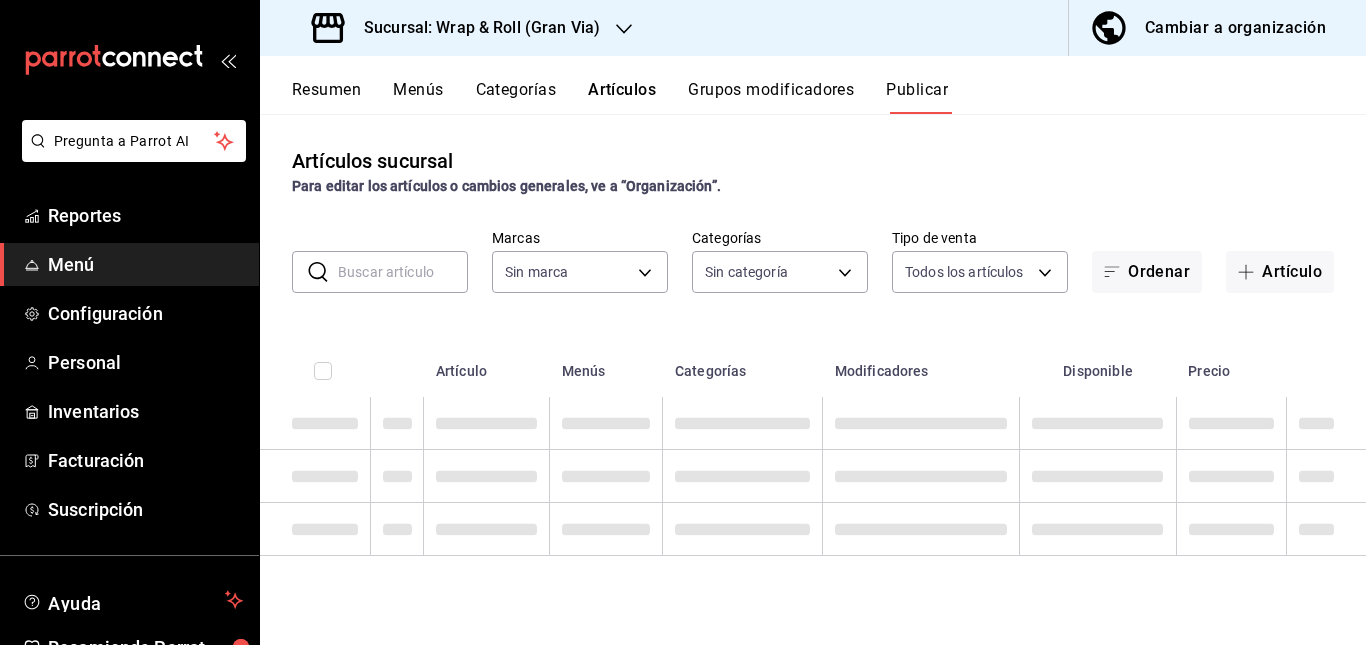 type on "3aa7178a-5c36-4a10-914b-422f32928323" 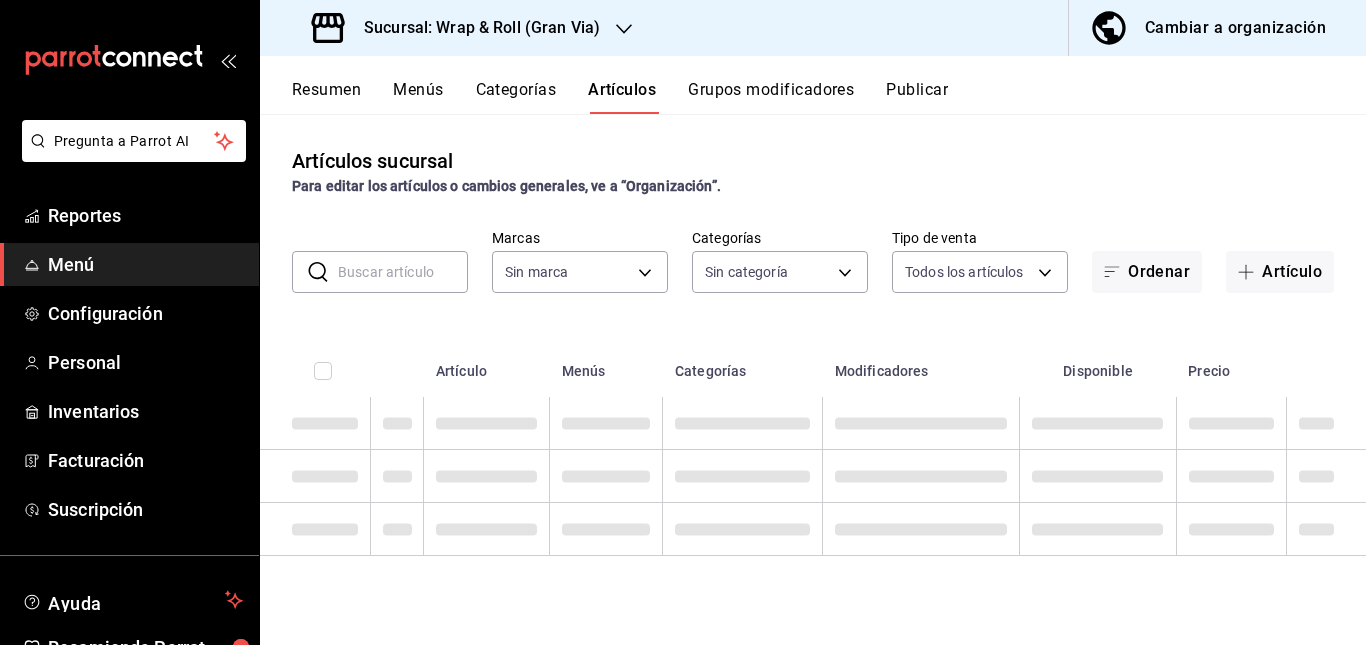 type 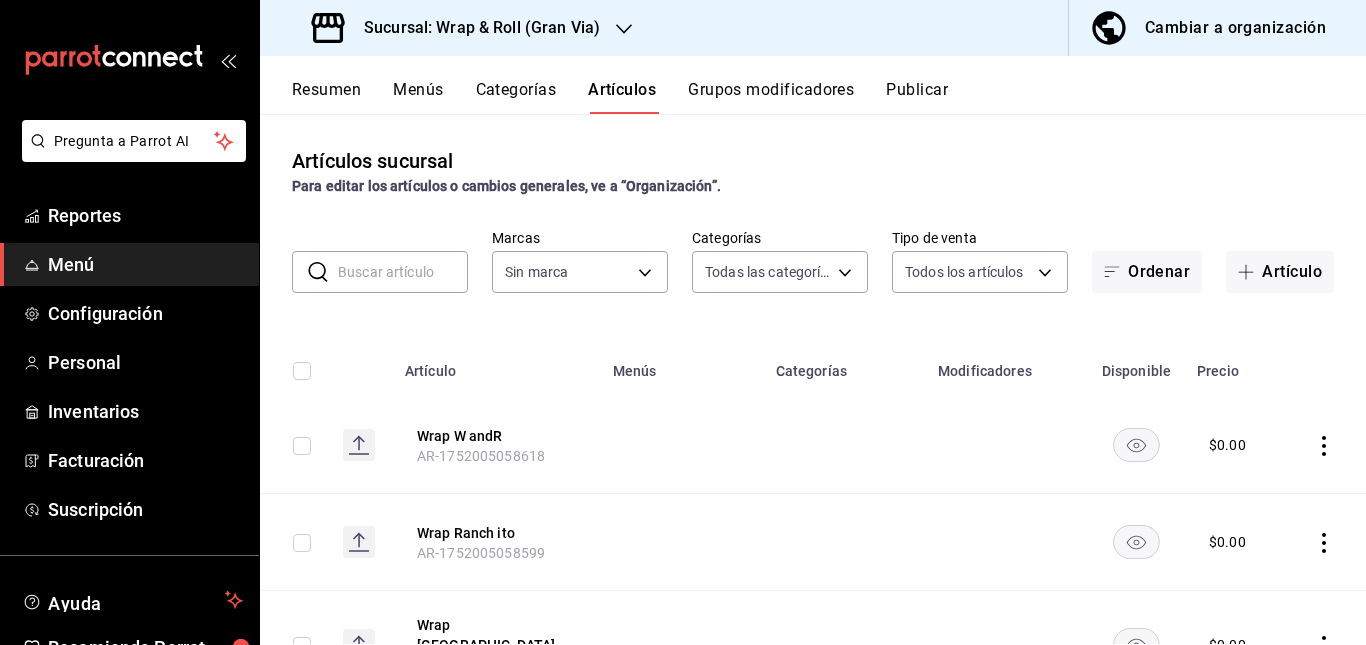 click at bounding box center (403, 272) 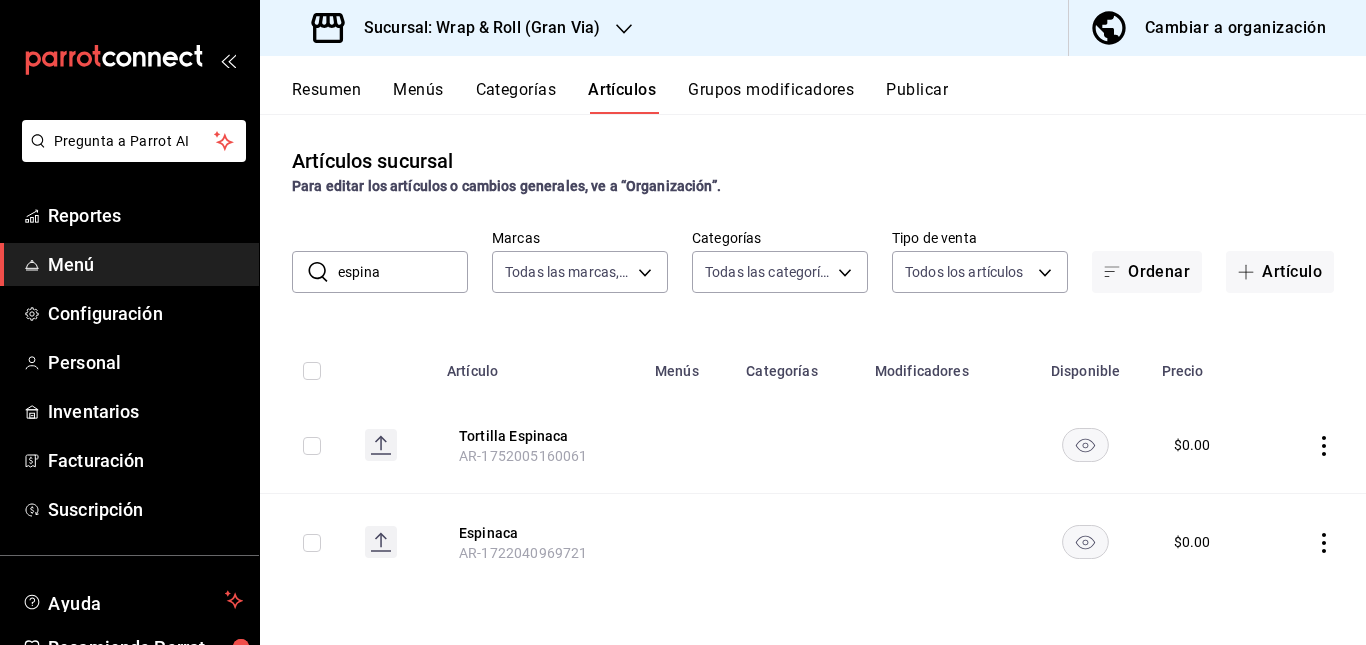 click at bounding box center (688, 445) 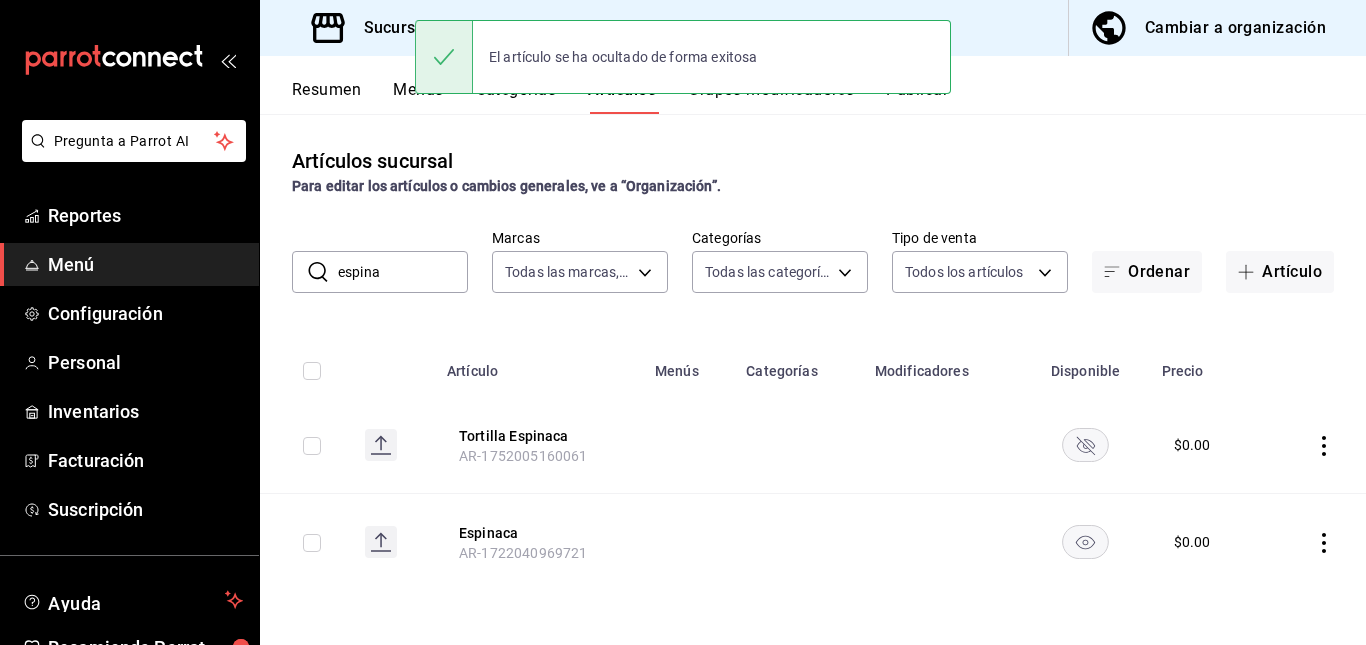 click 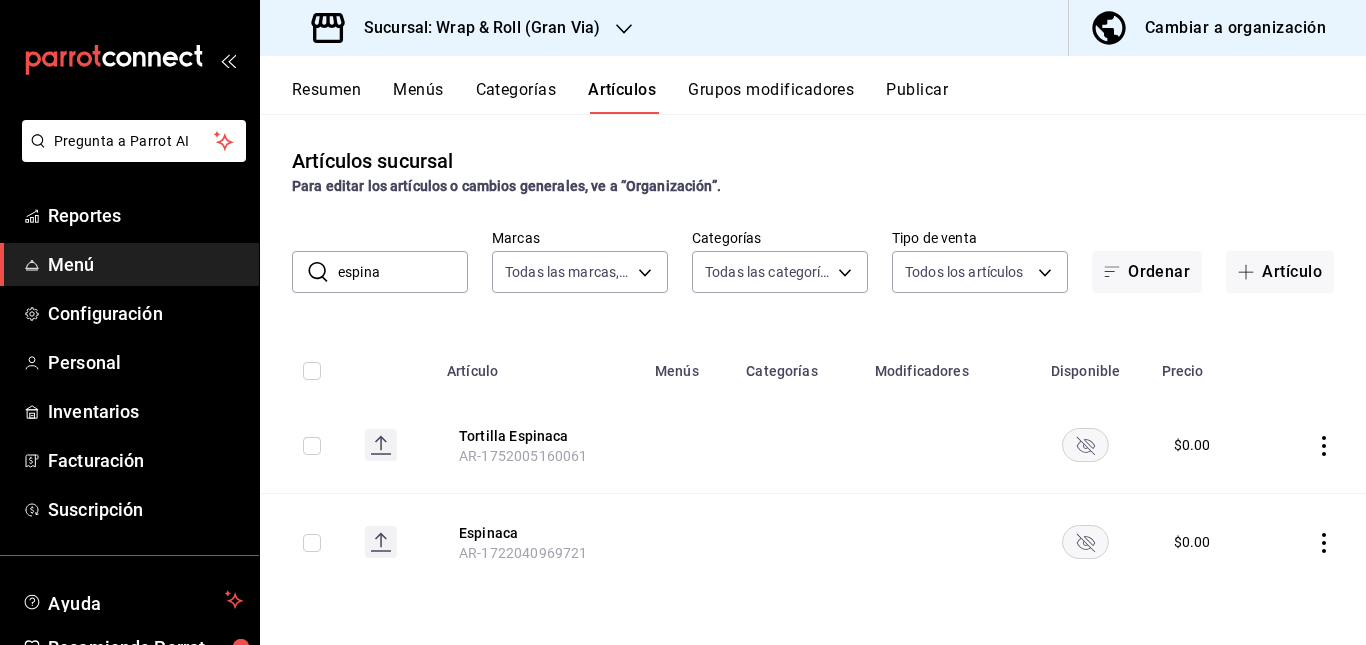 click on "espina" at bounding box center [403, 272] 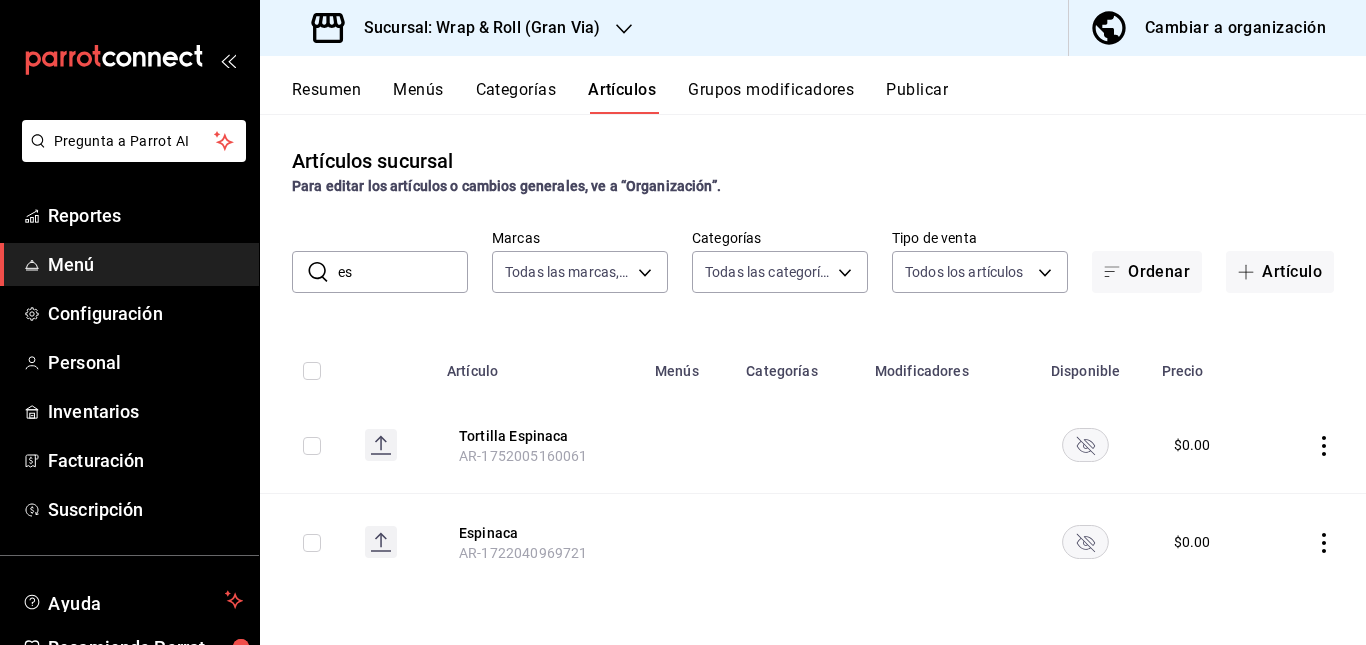 type on "e" 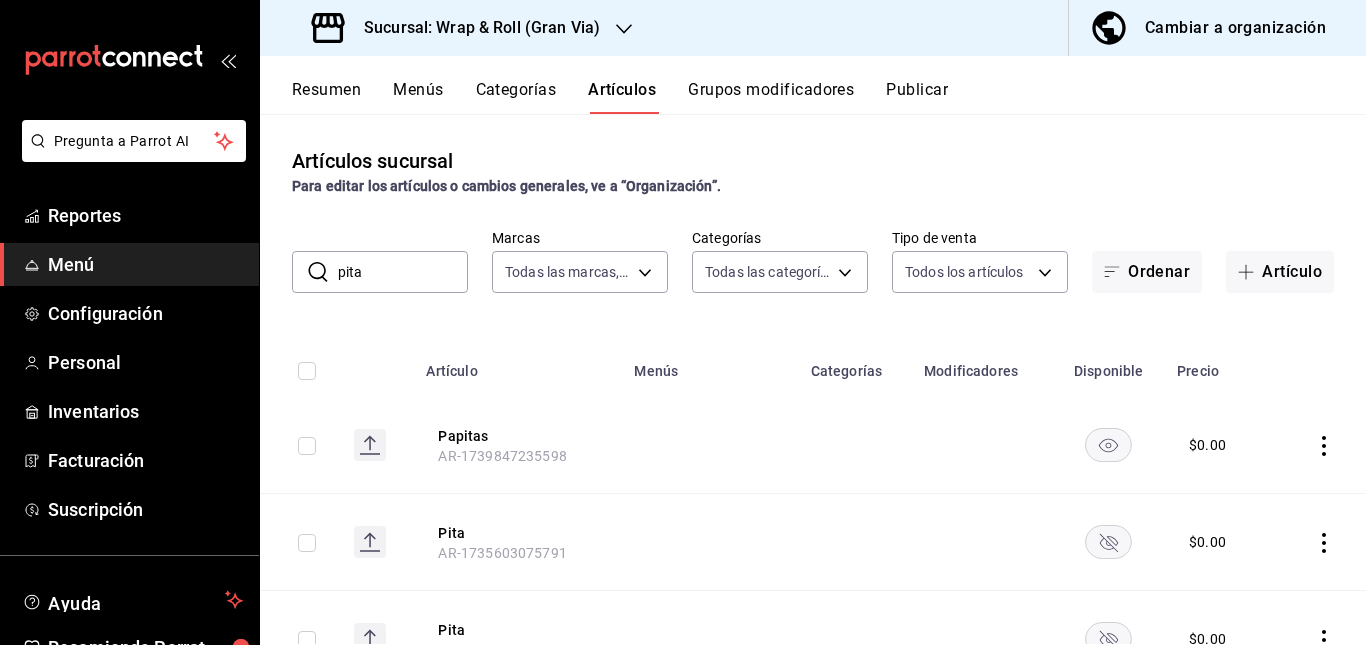 click at bounding box center (710, 445) 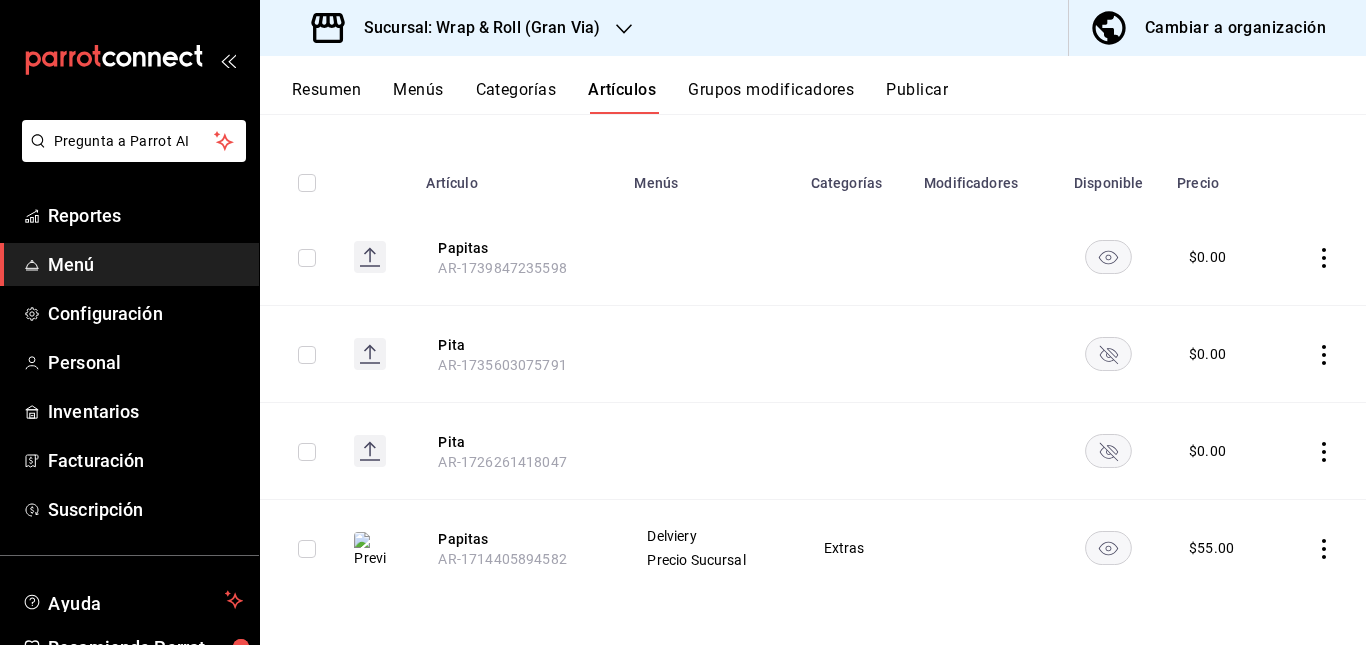 scroll, scrollTop: 0, scrollLeft: 0, axis: both 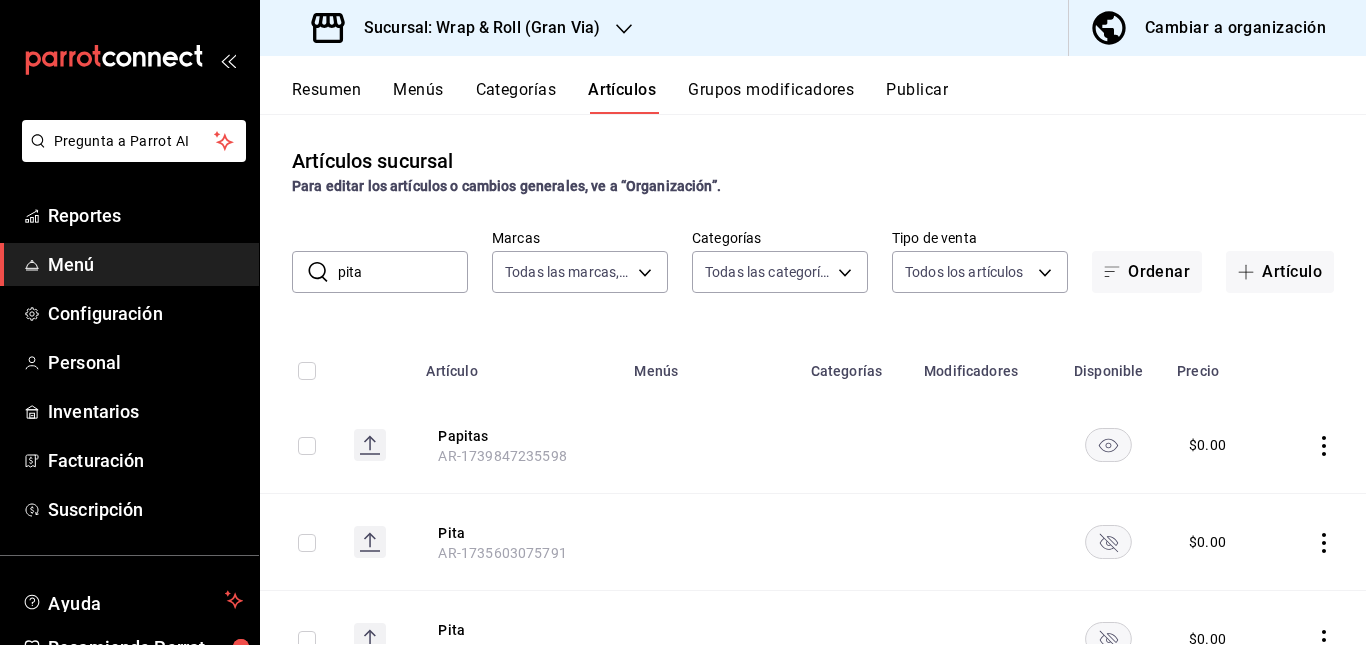 click on "pita" at bounding box center [403, 272] 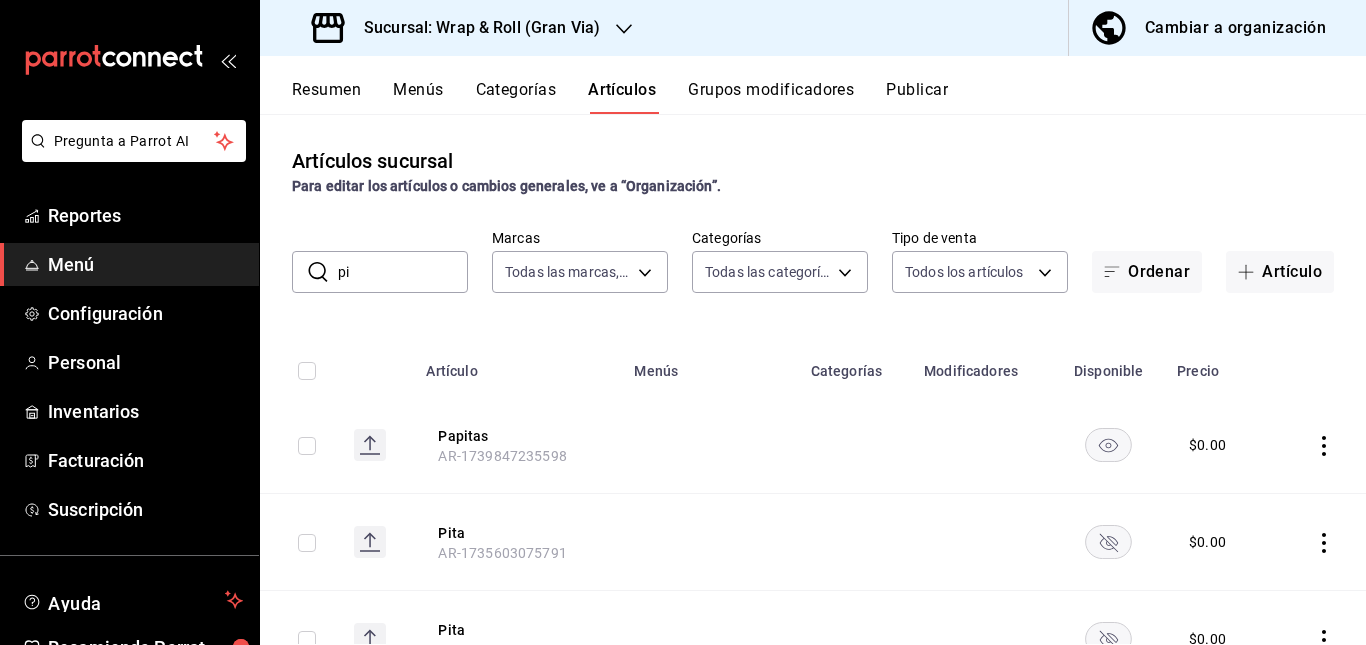 type on "p" 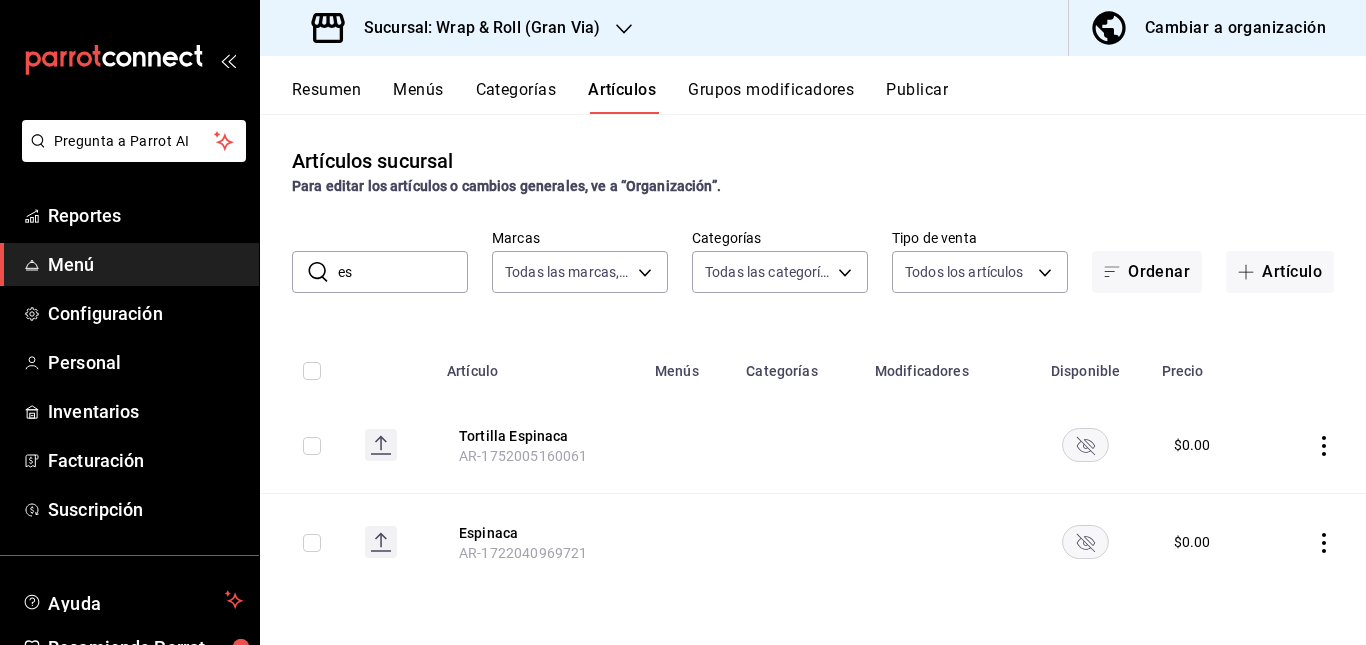 type on "e" 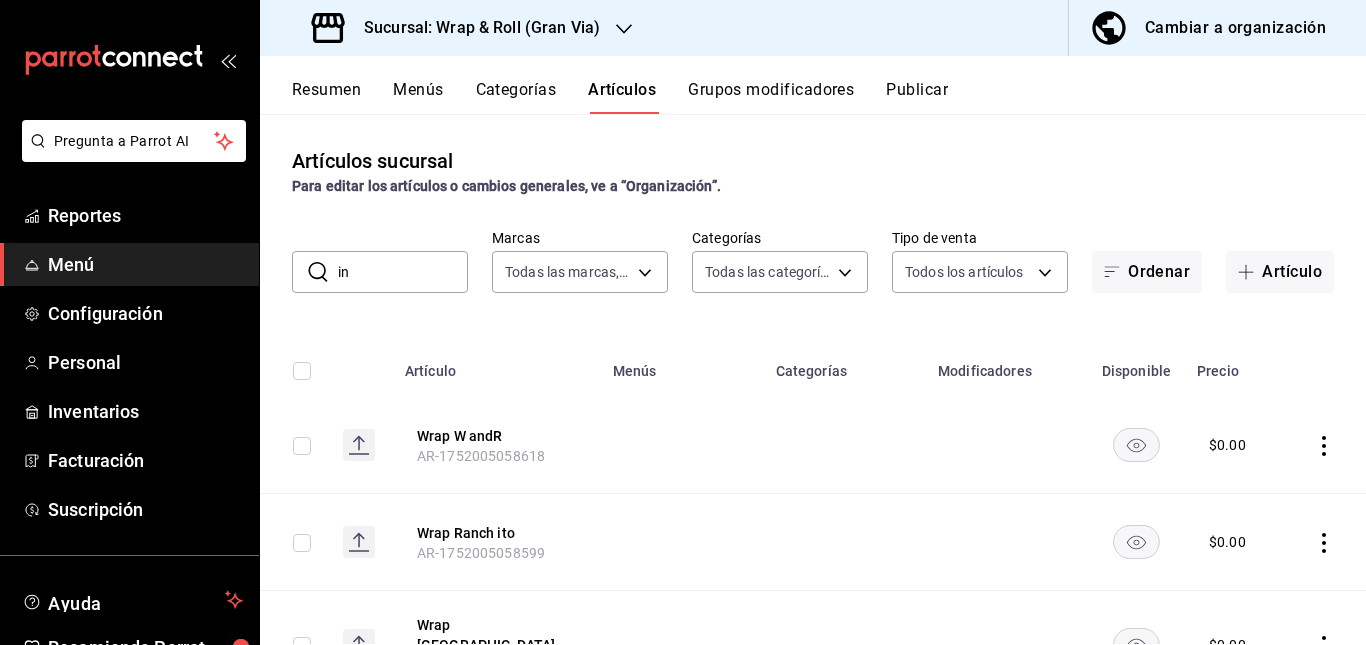 type on "i" 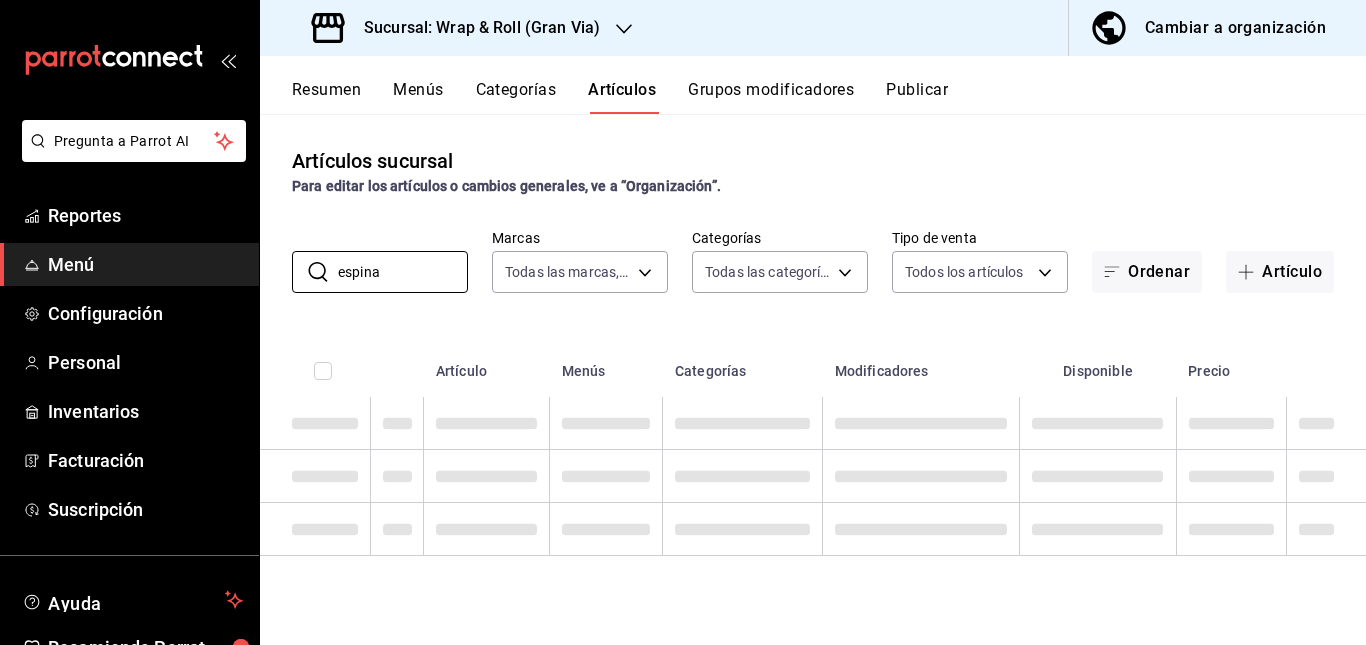 scroll, scrollTop: 0, scrollLeft: 0, axis: both 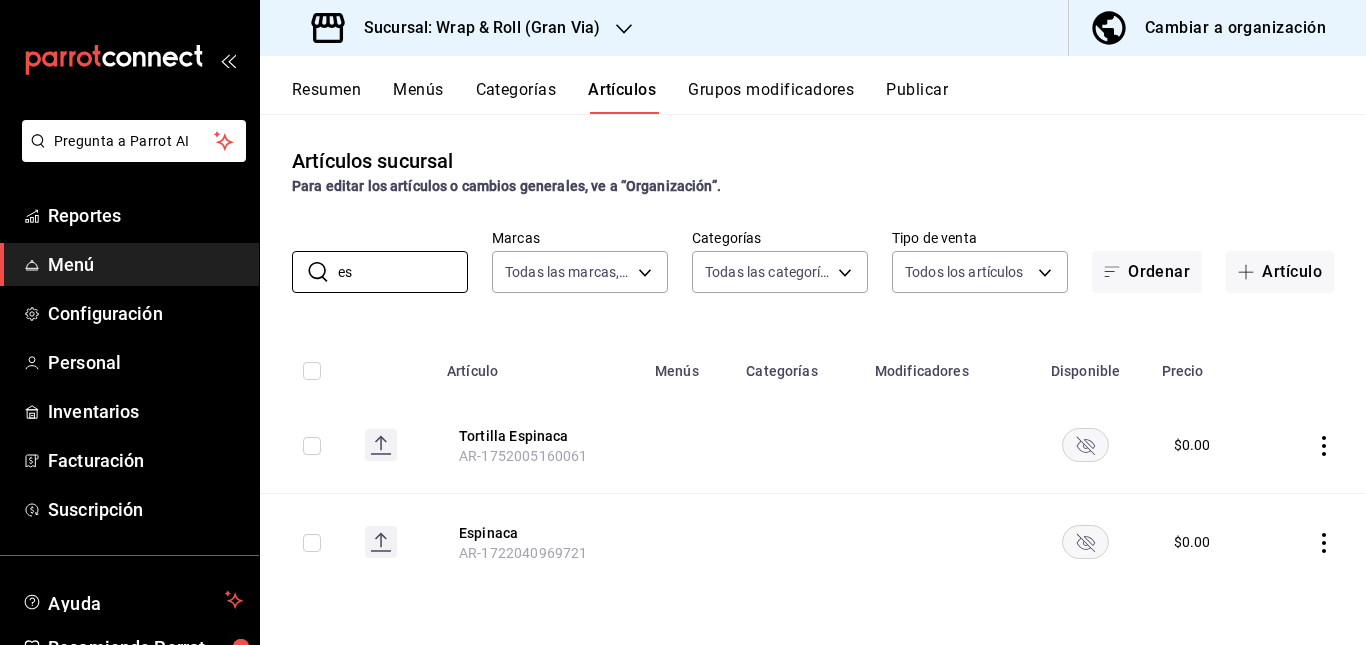 type on "e" 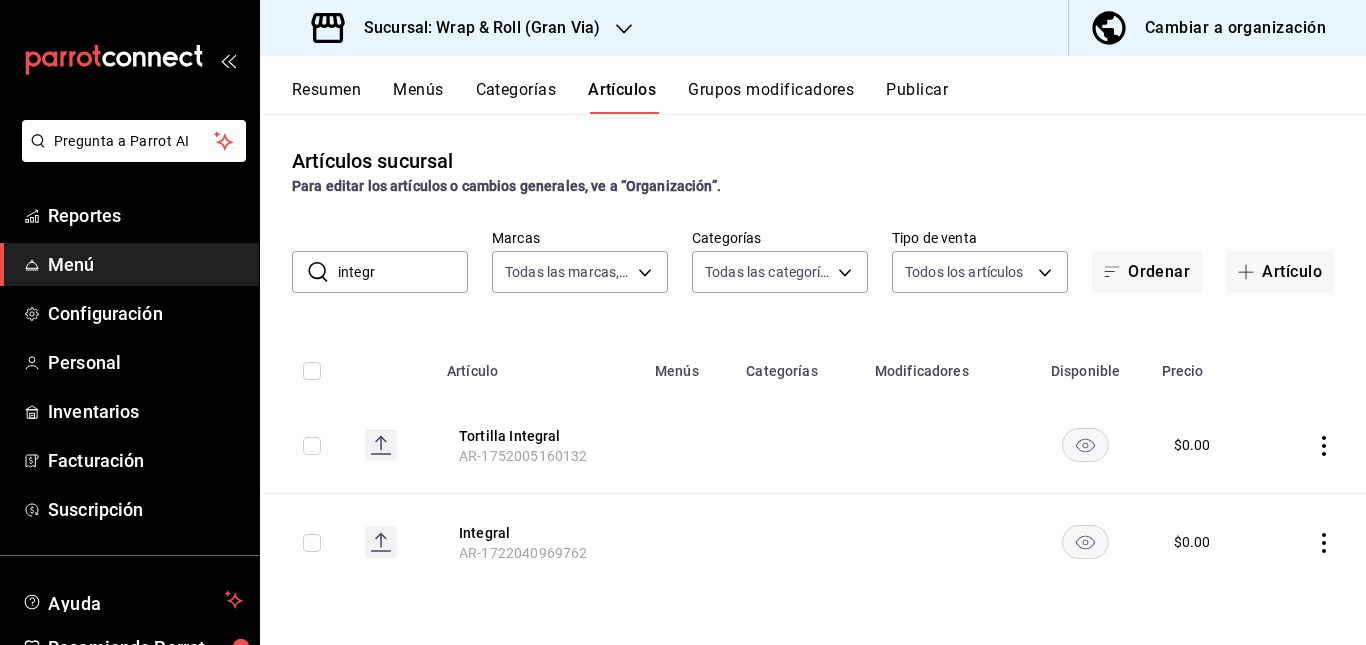 click 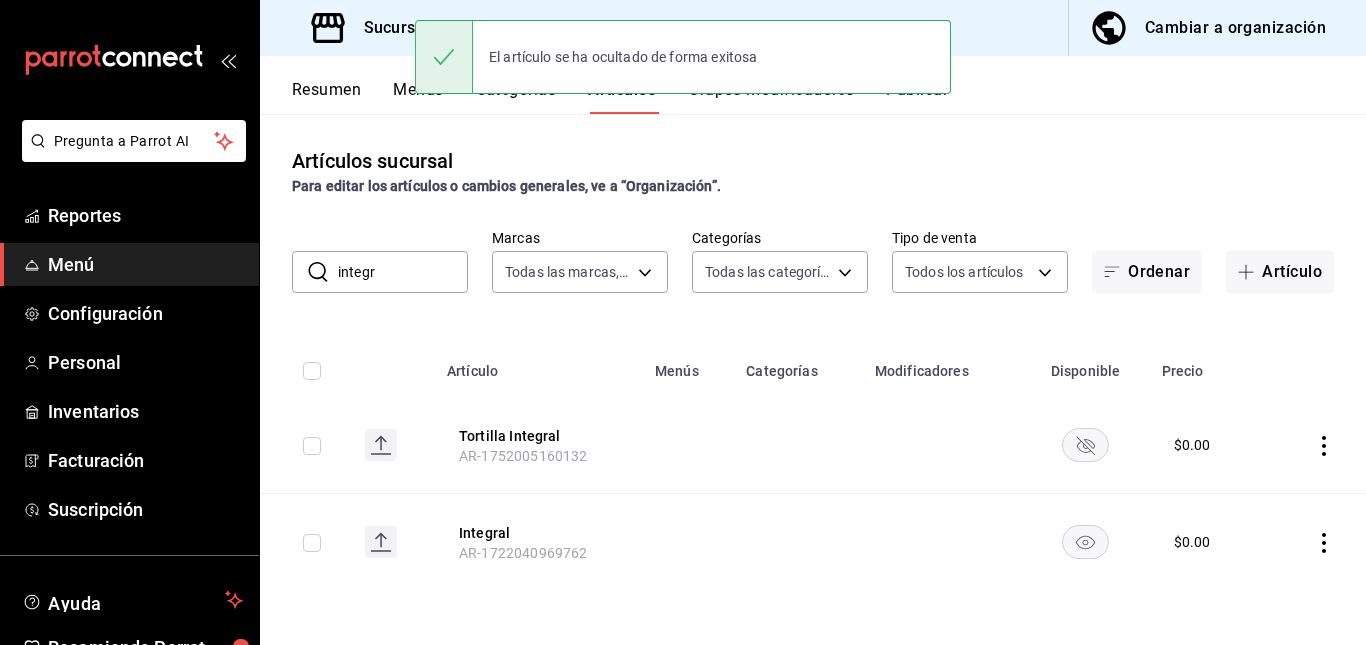 click 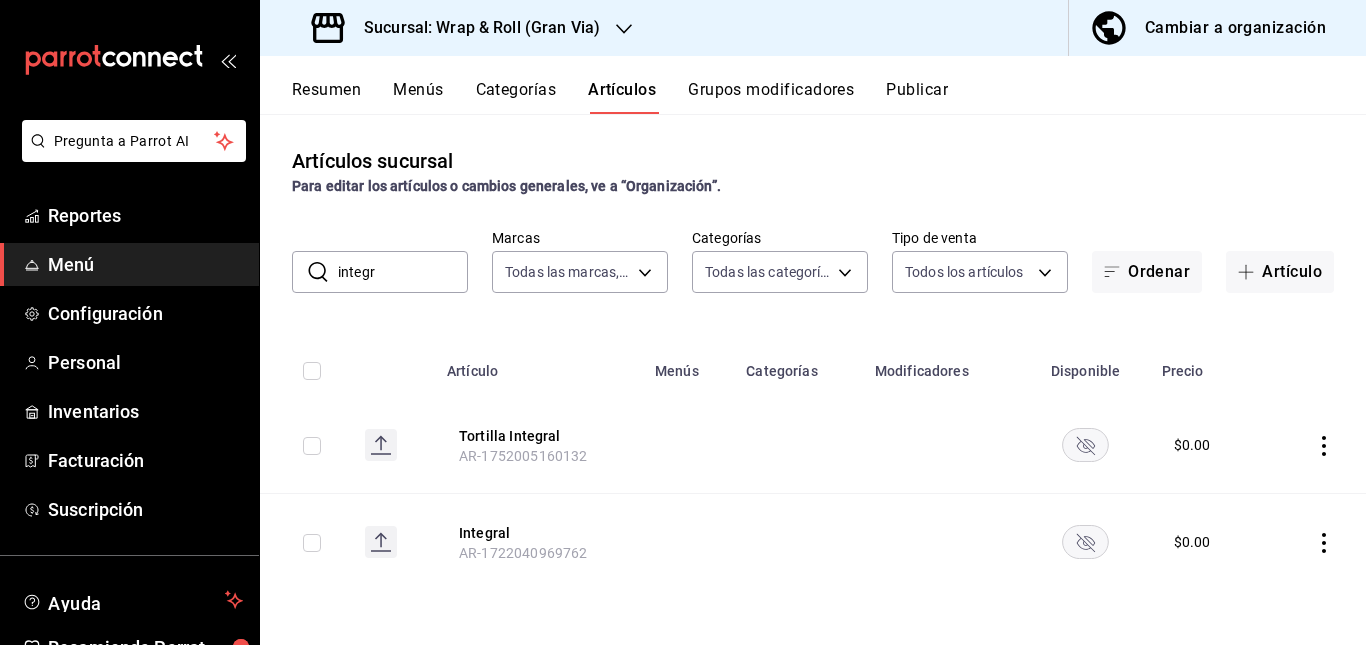 click on "integr" at bounding box center [403, 272] 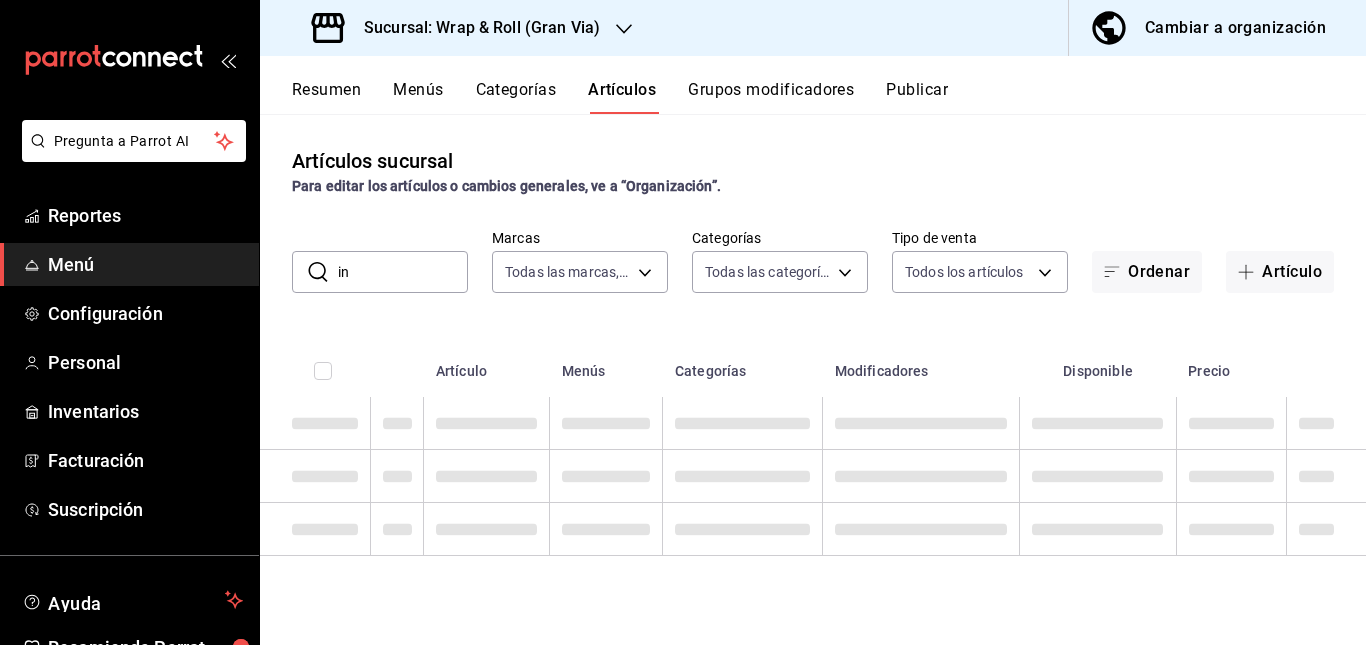 type on "i" 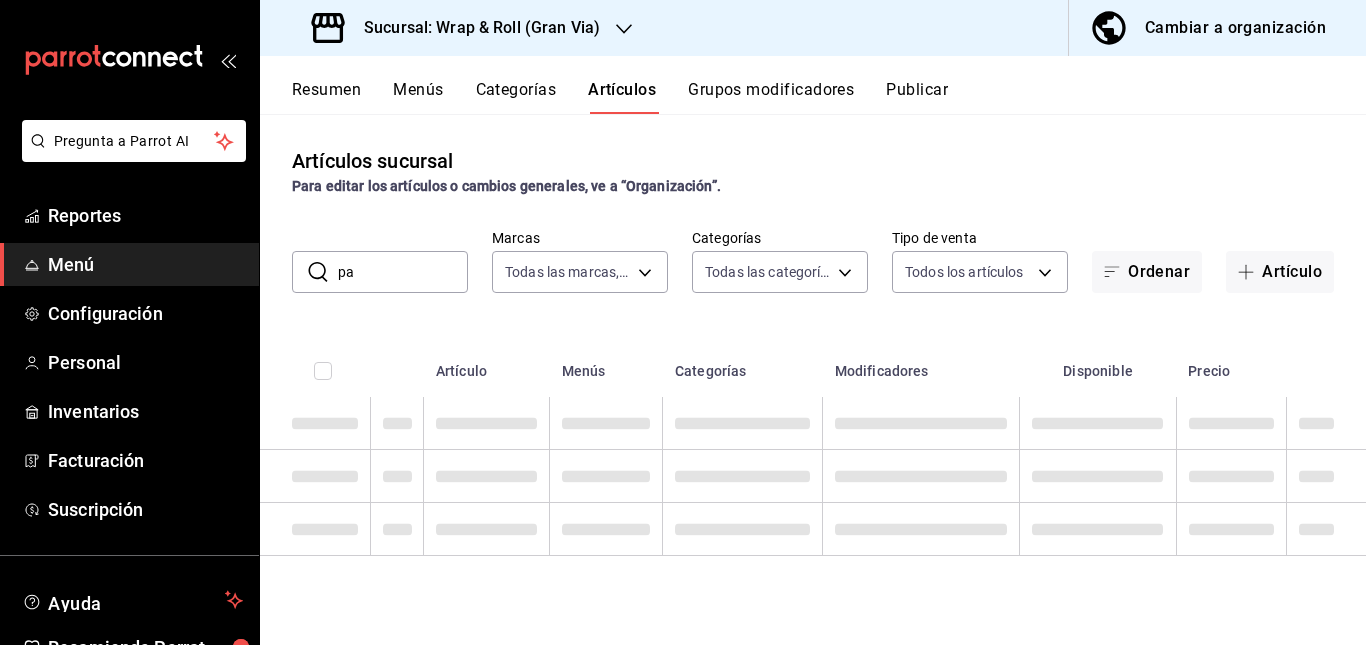 type on "p" 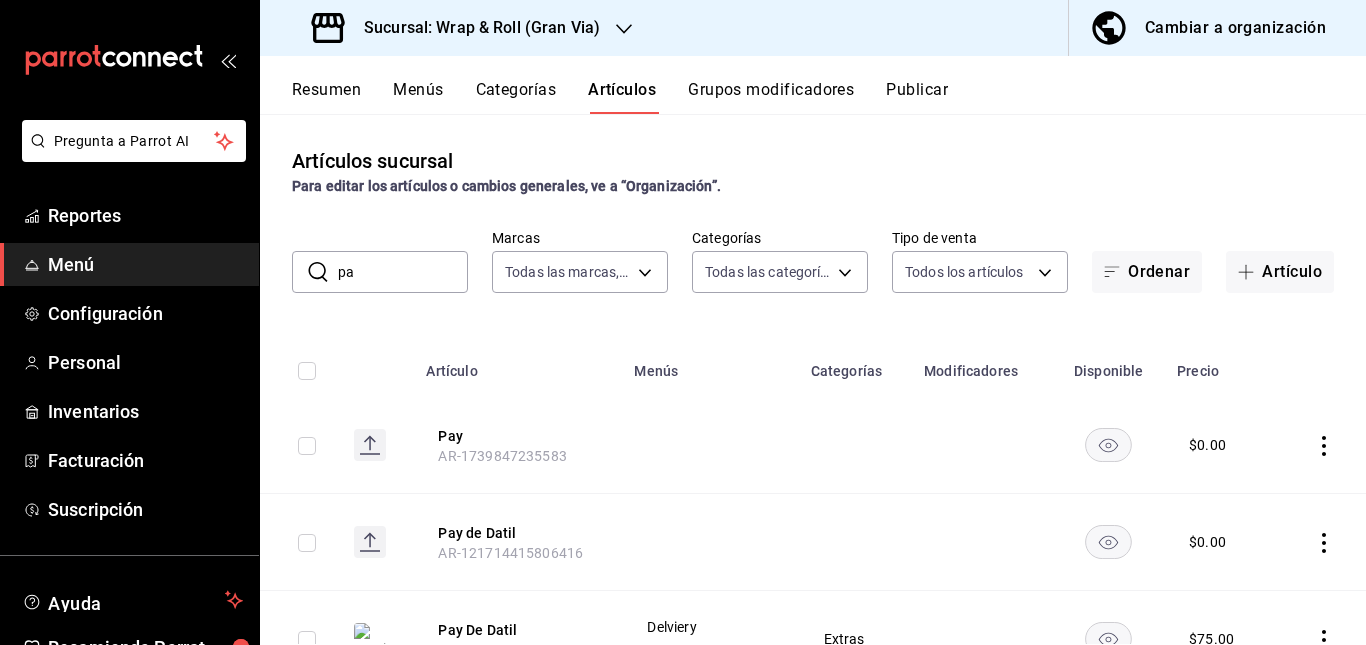 type on "p" 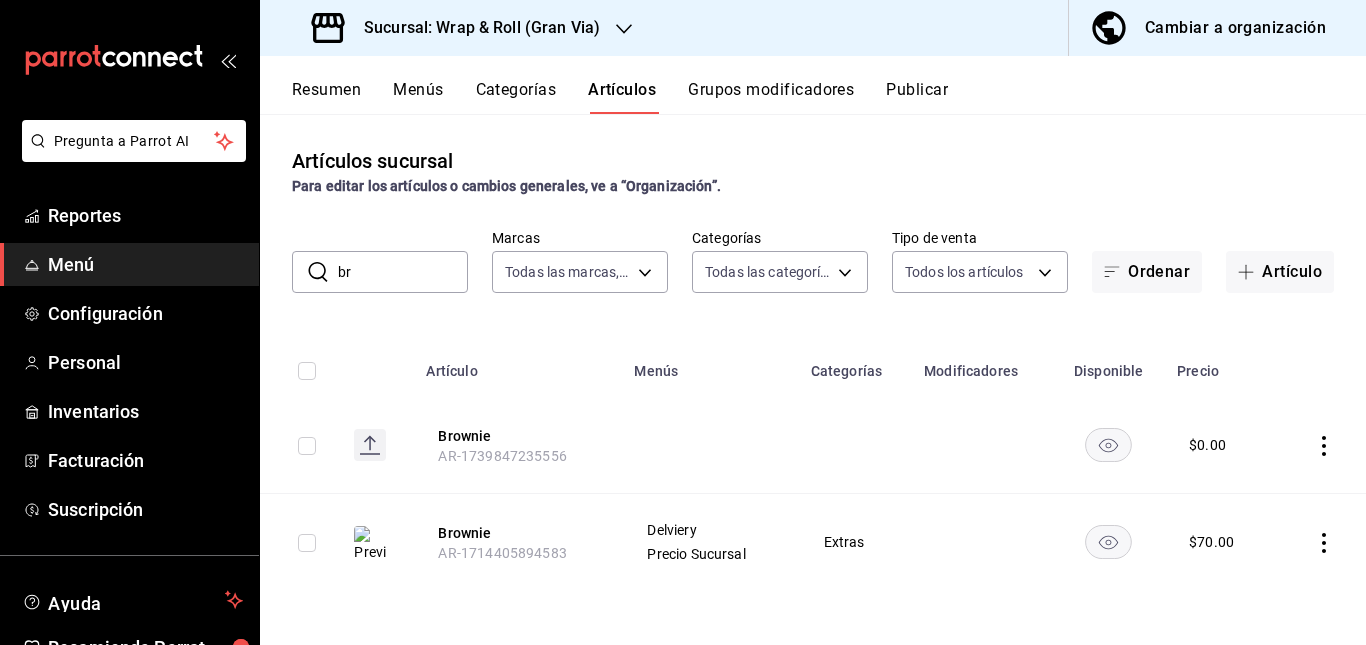 type on "b" 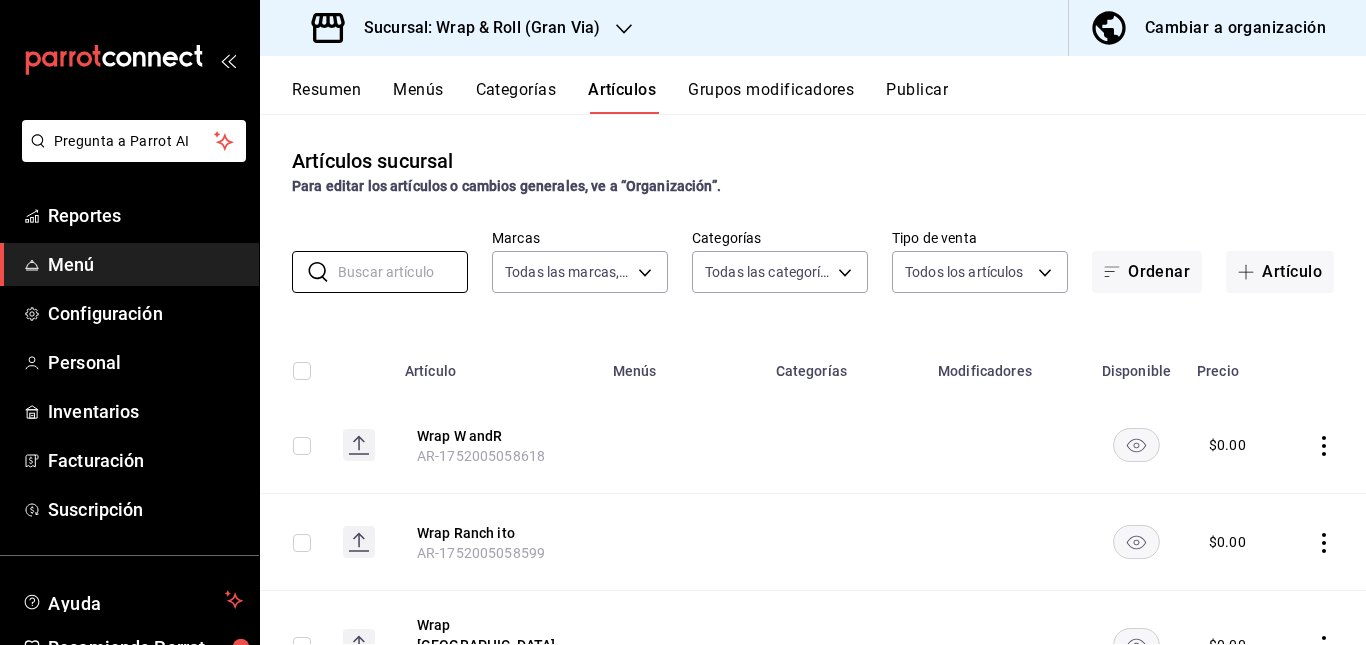 type 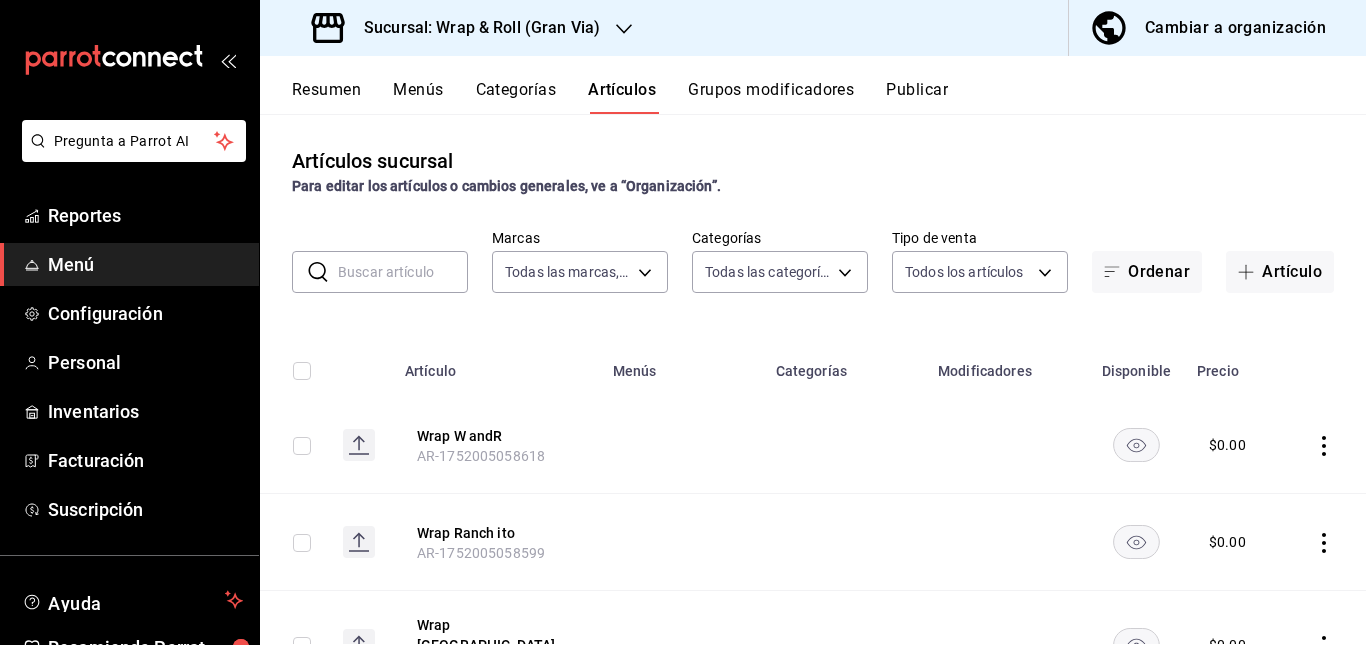 click on "Publicar" at bounding box center (917, 97) 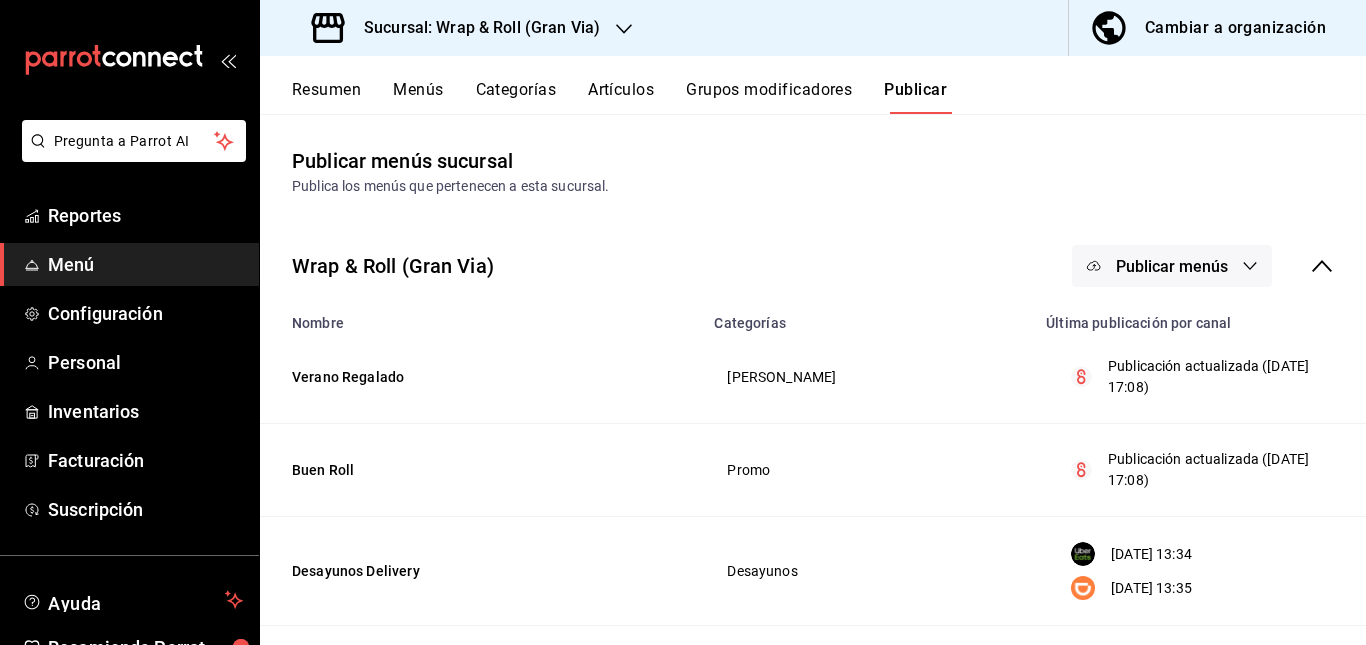 click on "Publicar menús" at bounding box center [1172, 266] 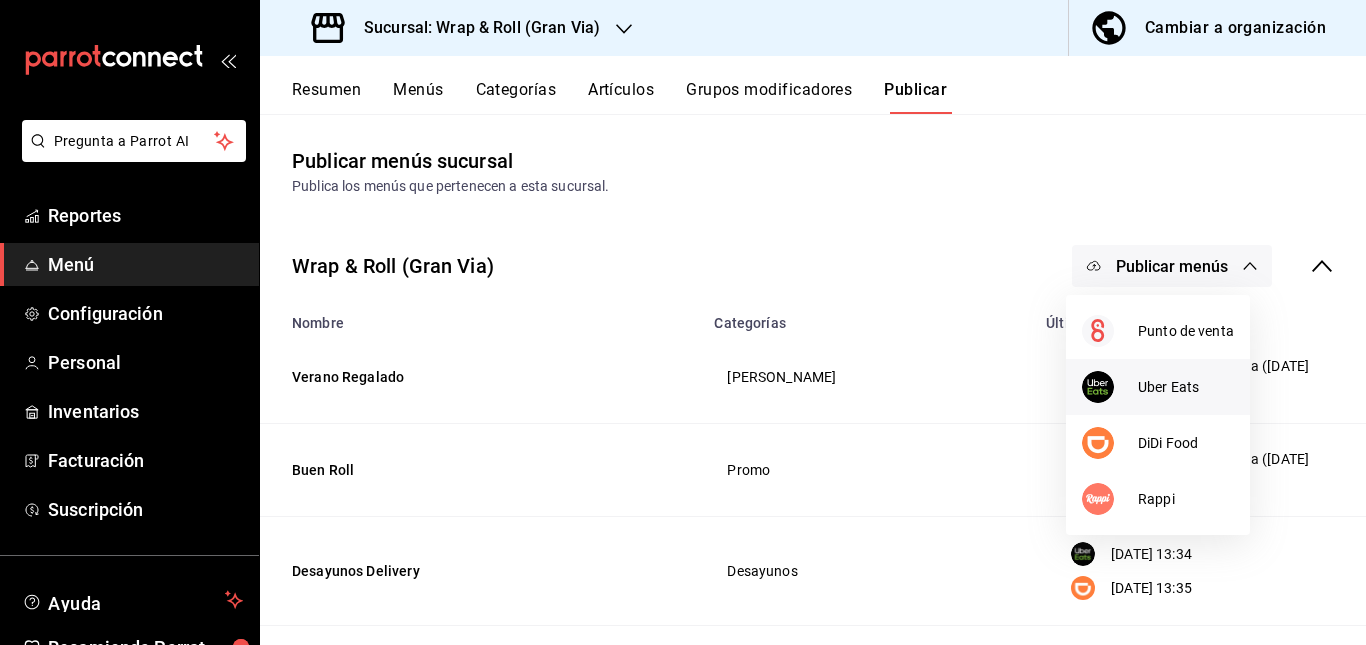 click on "Uber Eats" at bounding box center (1186, 387) 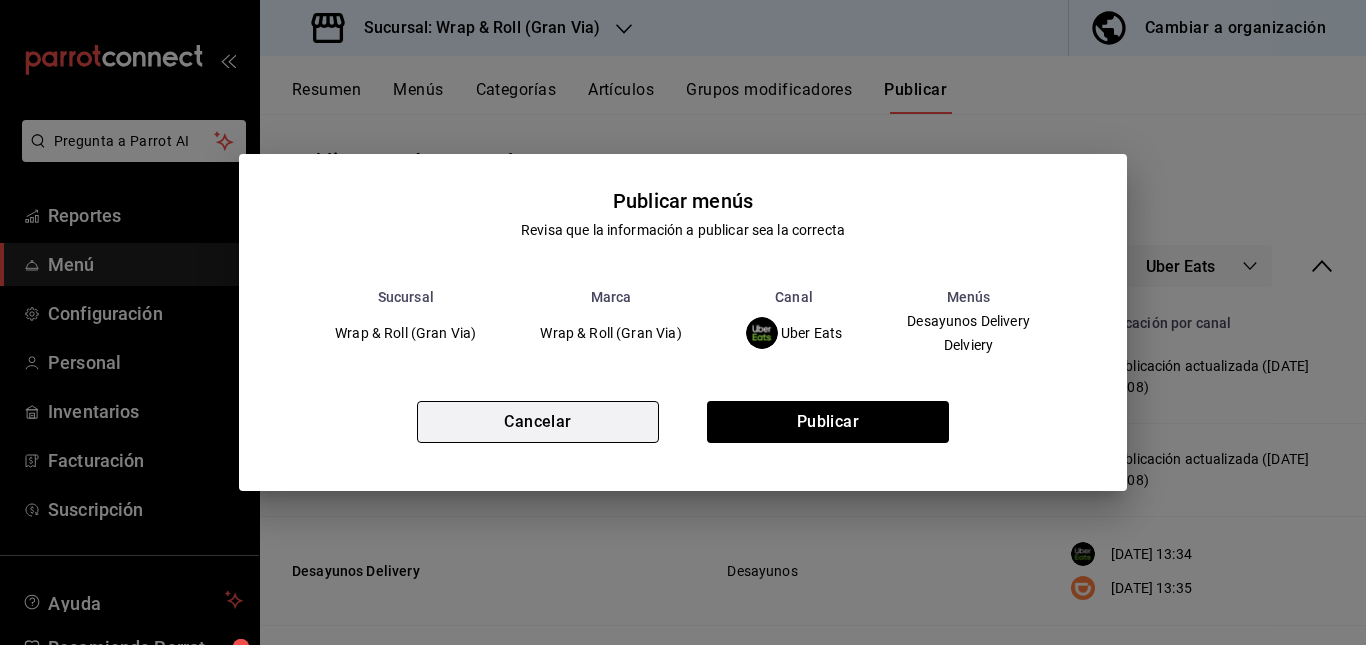 click on "Cancelar" at bounding box center (538, 422) 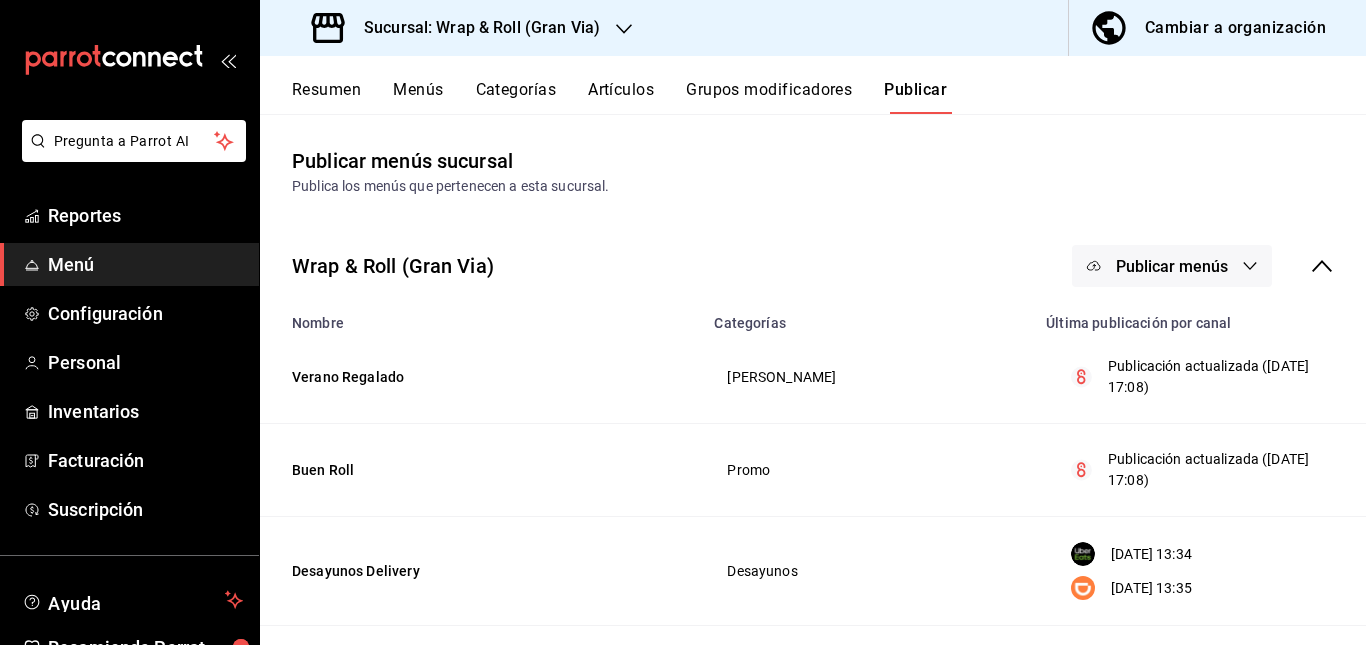 click on "Publicar menús" at bounding box center [1172, 266] 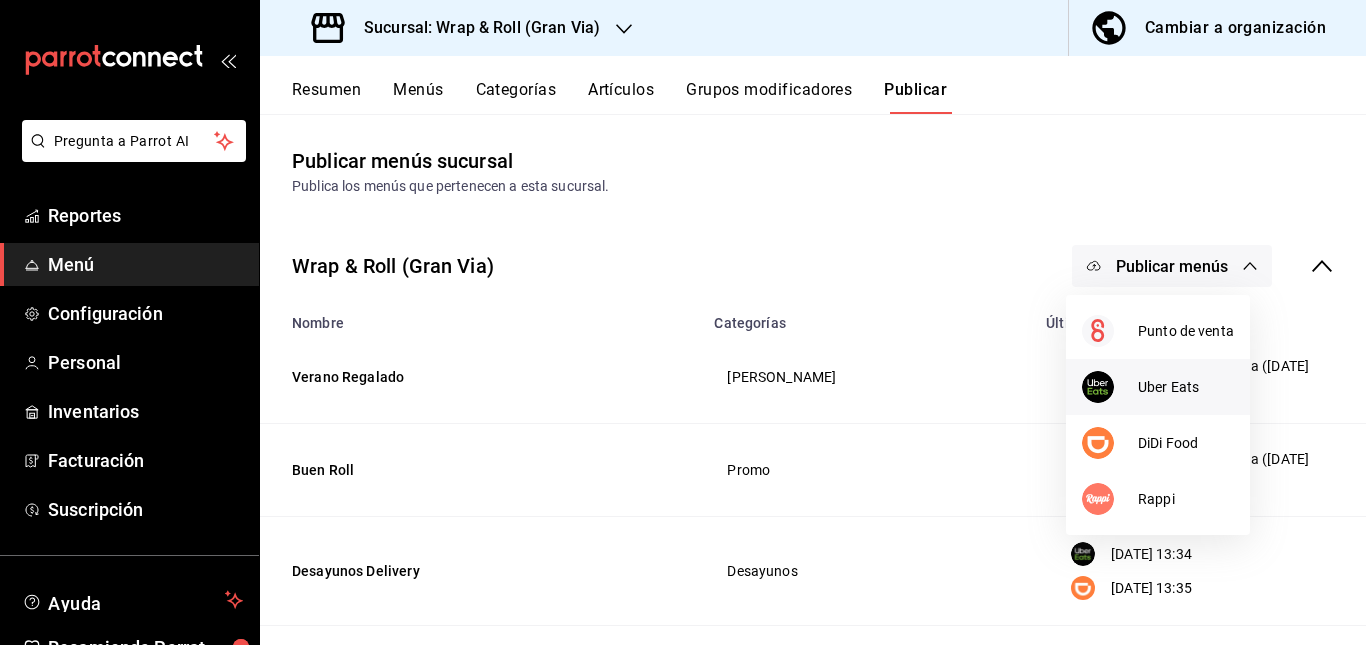 click on "Uber Eats" at bounding box center [1186, 387] 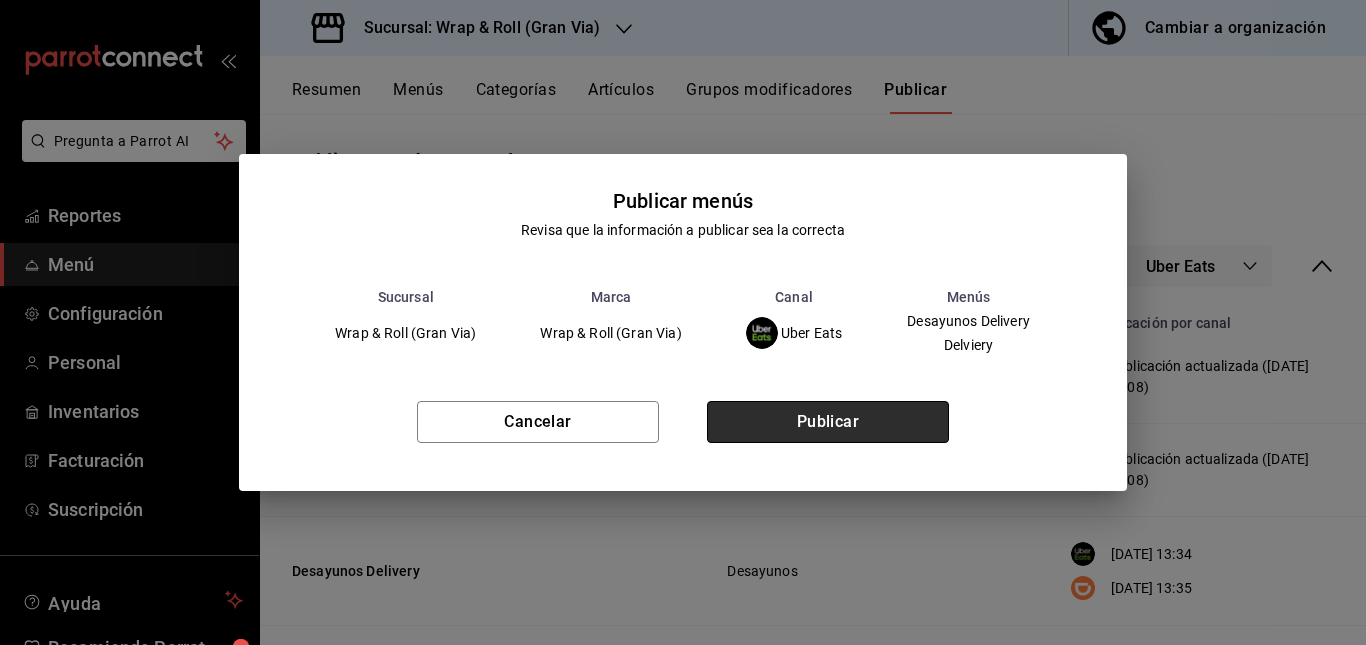 click on "Publicar" at bounding box center [828, 422] 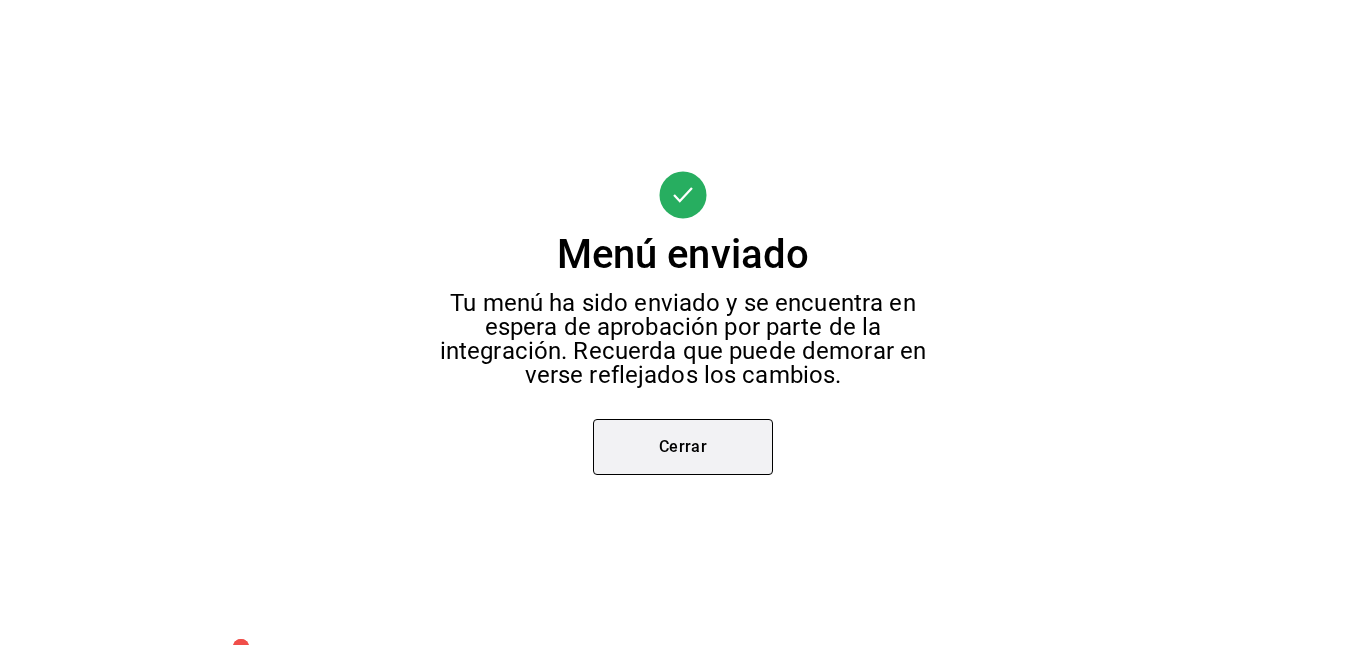 click on "Cerrar" at bounding box center (683, 447) 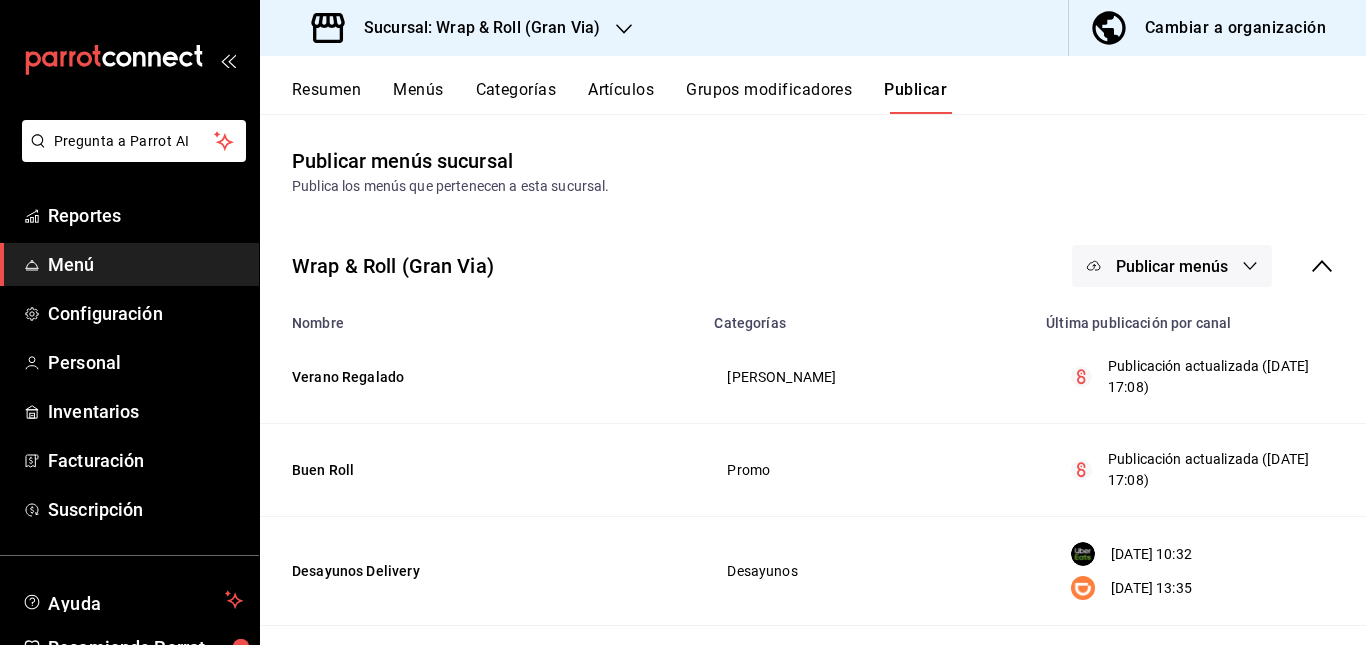 click on "Publicar menús" at bounding box center (1172, 266) 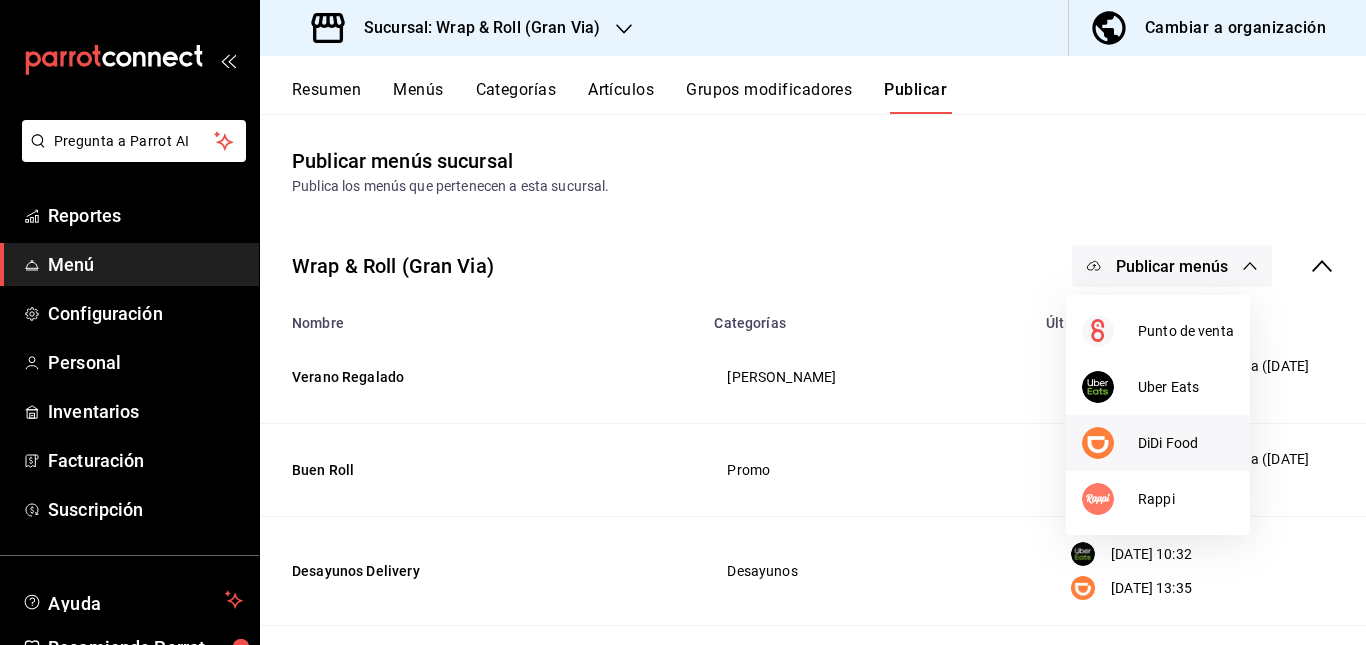 click on "DiDi Food" at bounding box center (1158, 443) 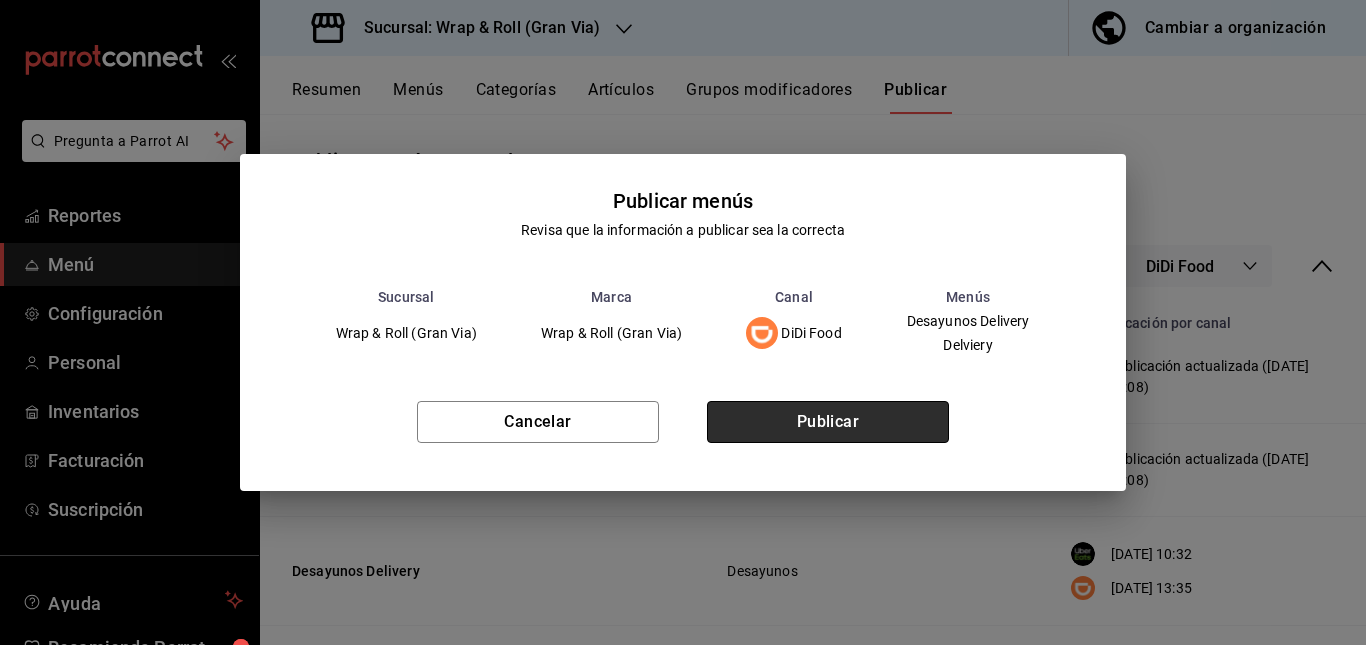 click on "Publicar" at bounding box center [828, 422] 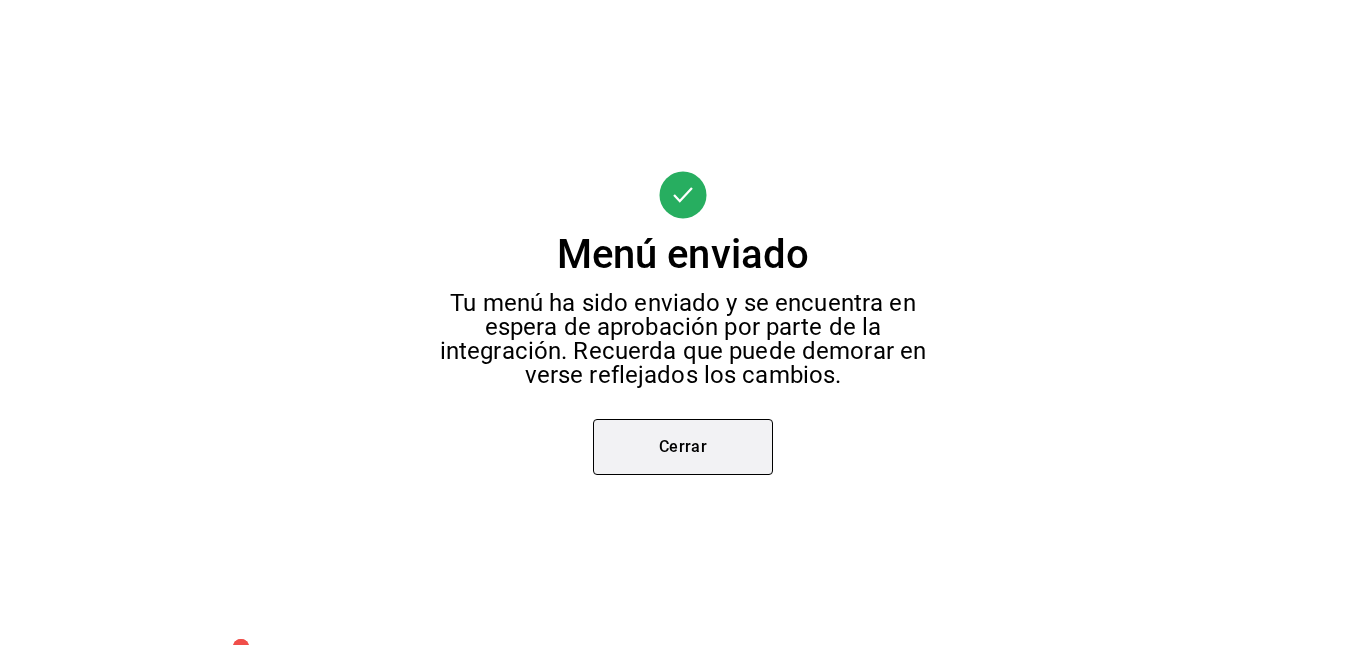 click on "Cerrar" at bounding box center [683, 447] 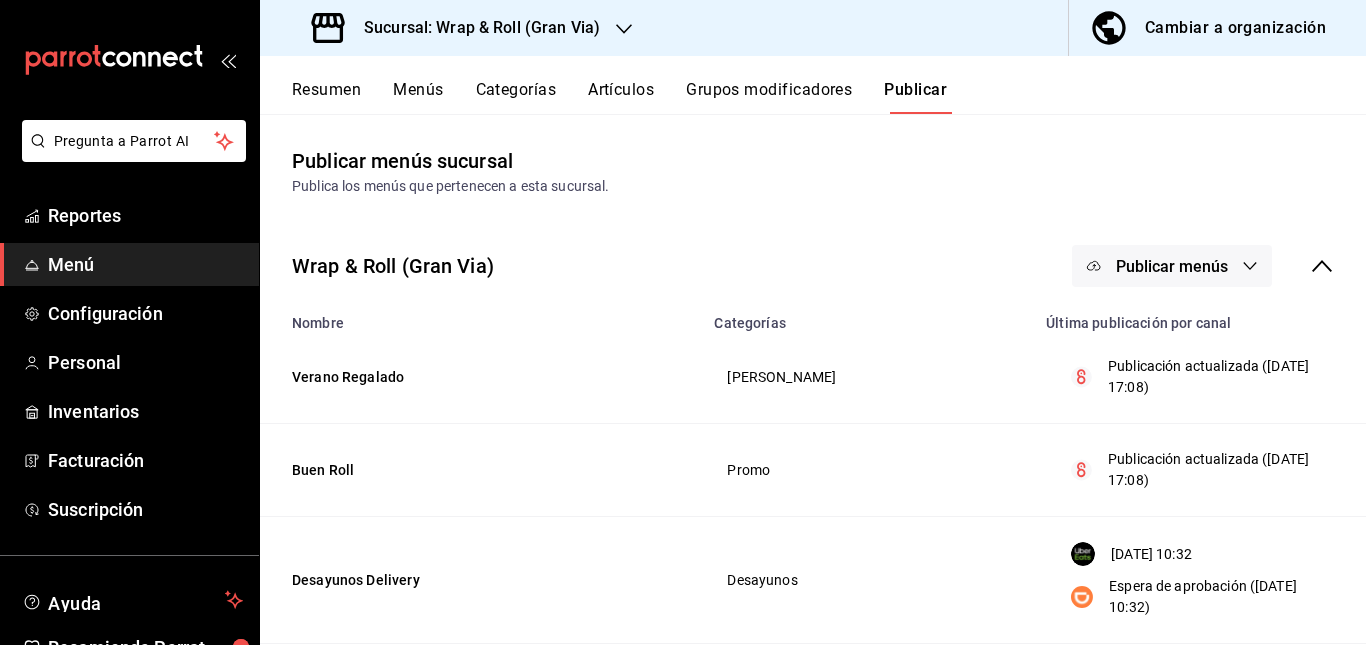 click on "Publicar menús" at bounding box center (1172, 266) 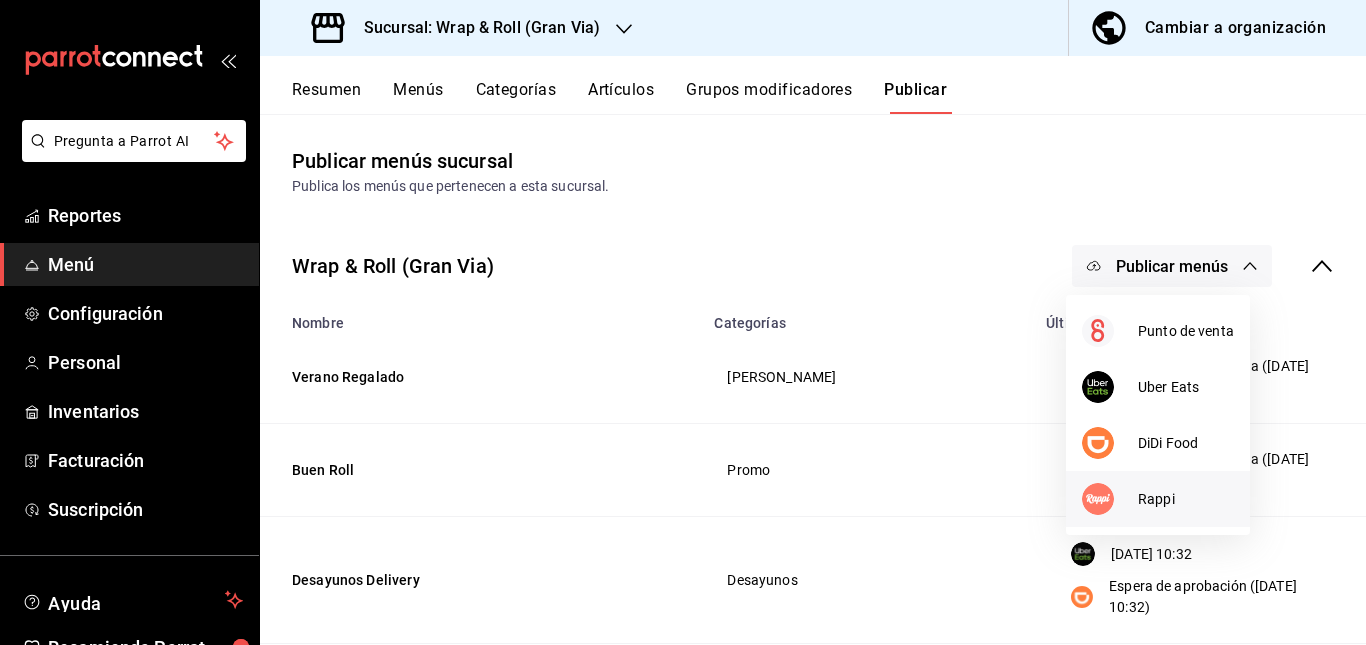 click at bounding box center (1110, 499) 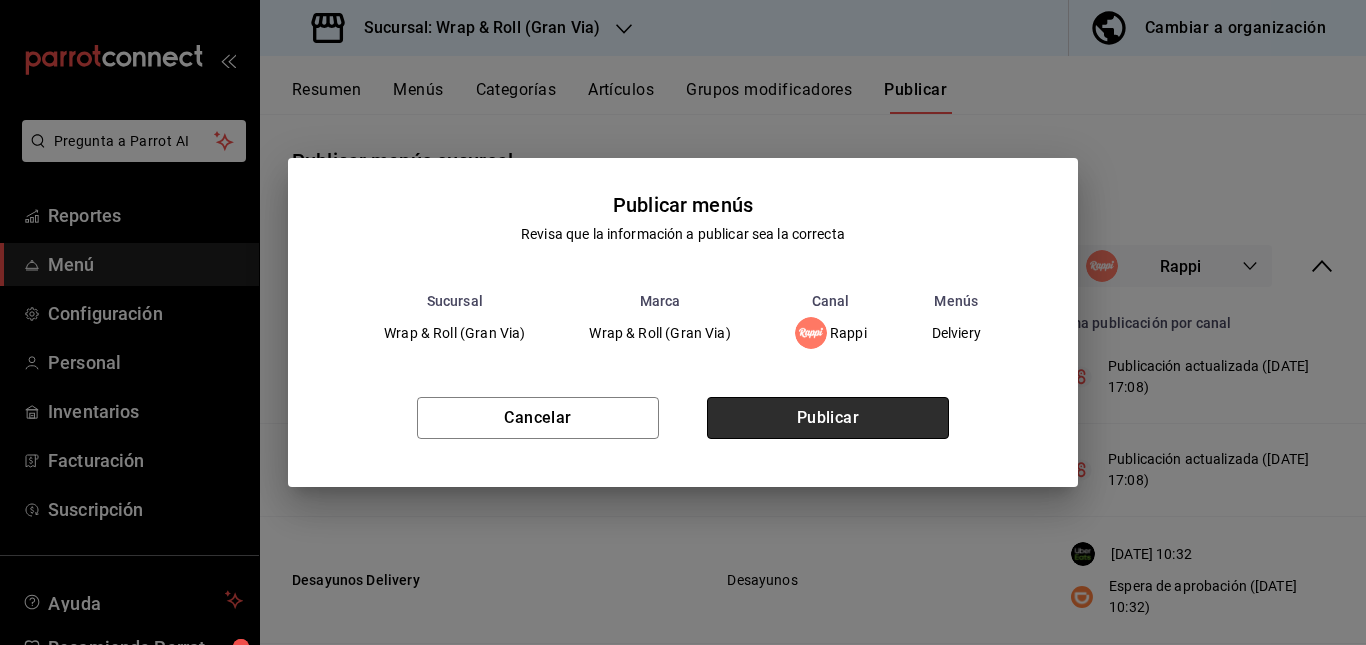click on "Publicar" at bounding box center (828, 418) 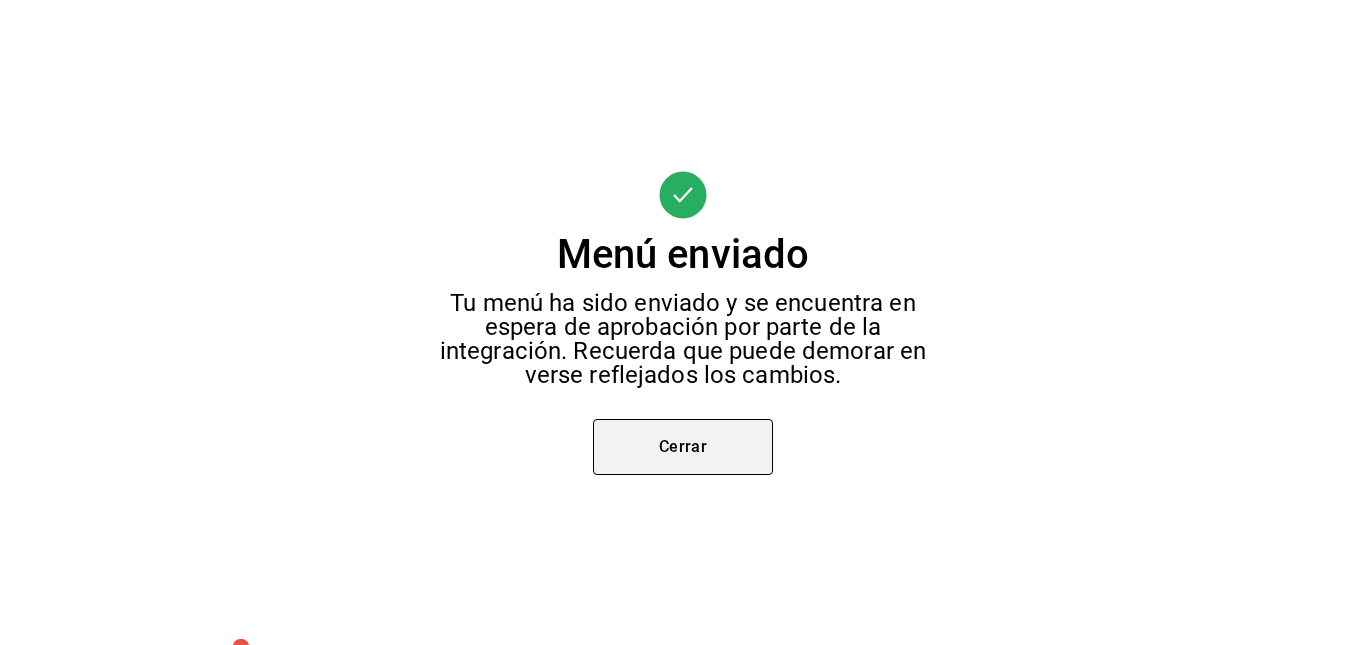 click on "Cerrar" at bounding box center [683, 447] 